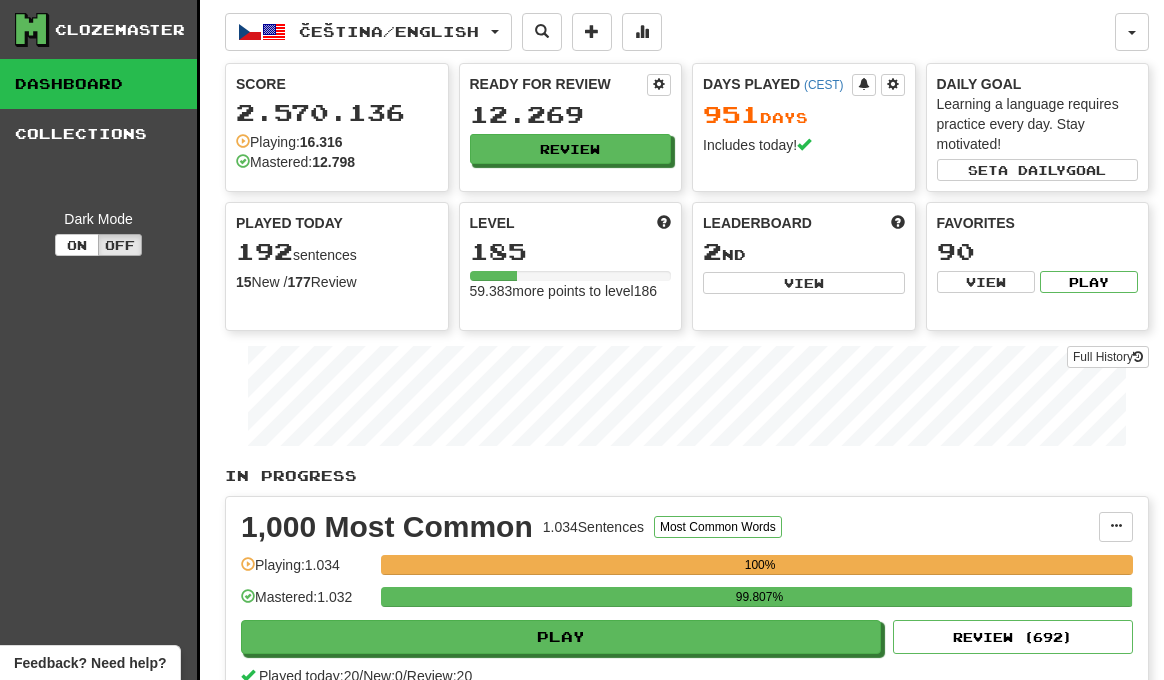 scroll, scrollTop: 0, scrollLeft: 0, axis: both 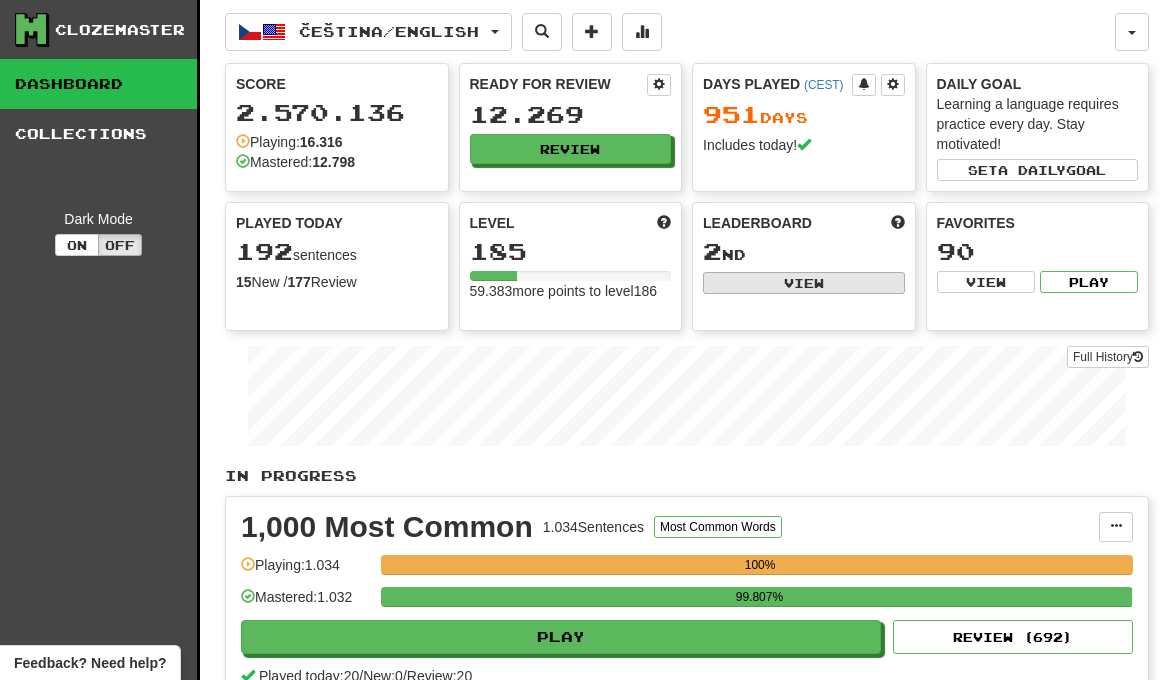 click on "View" at bounding box center (804, 283) 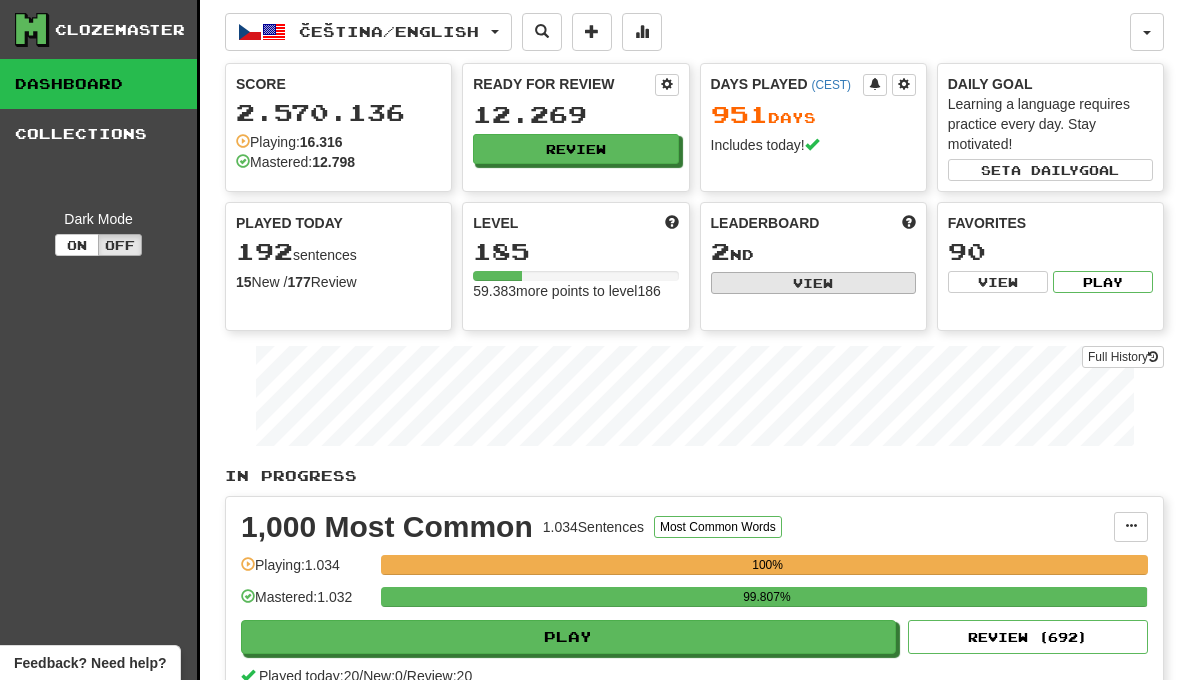 select on "**********" 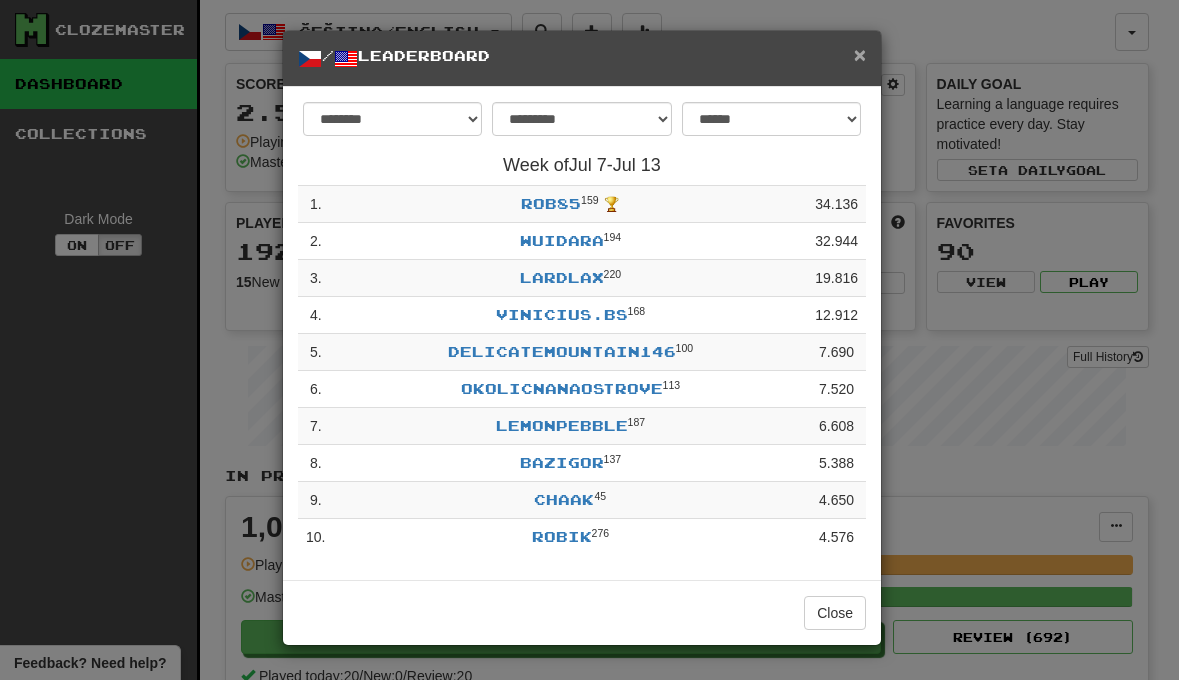 click on "×" at bounding box center [860, 54] 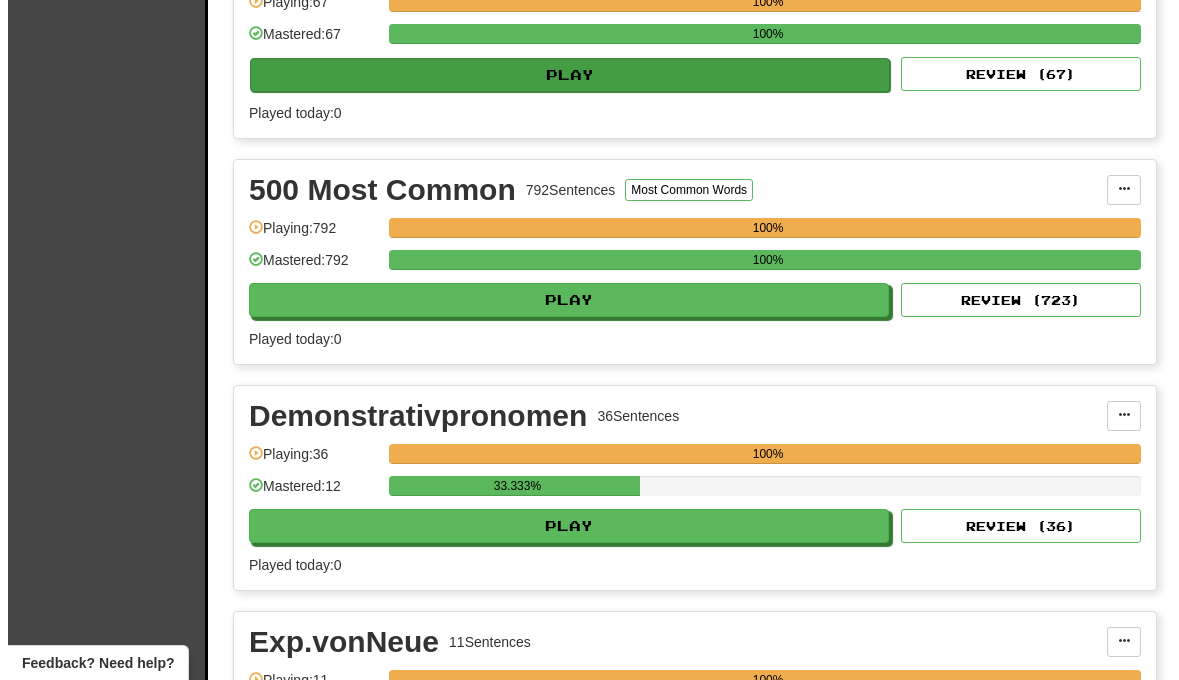 scroll, scrollTop: 2375, scrollLeft: 0, axis: vertical 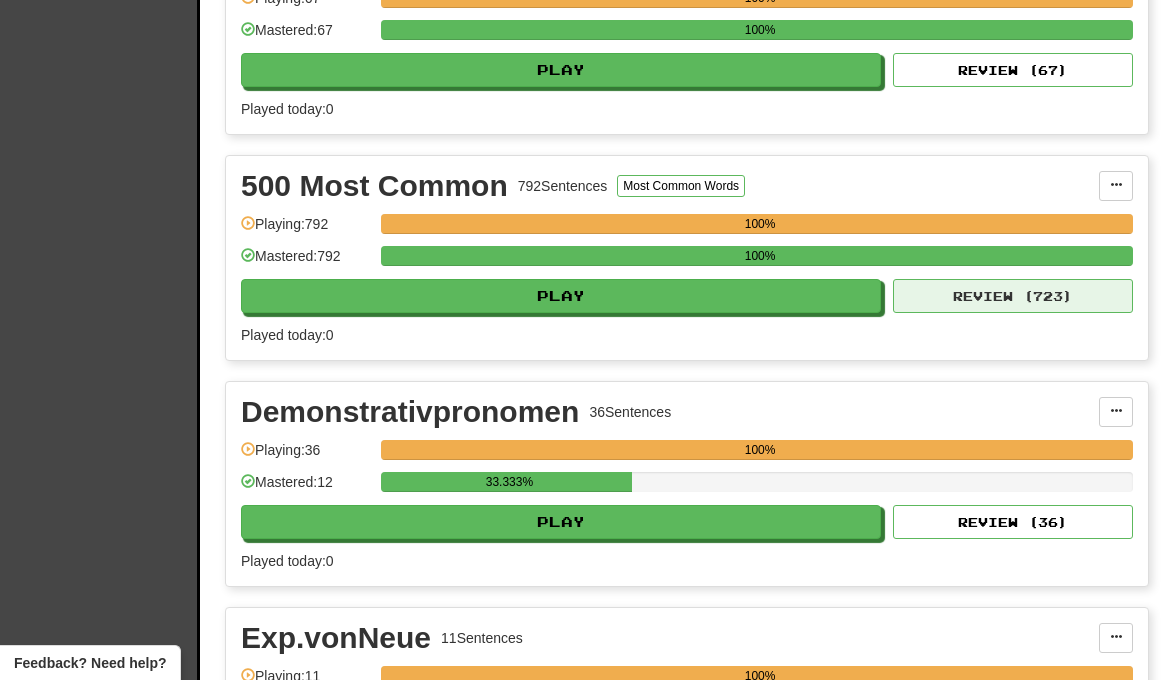 click on "Review ( 723 )" at bounding box center (1013, 296) 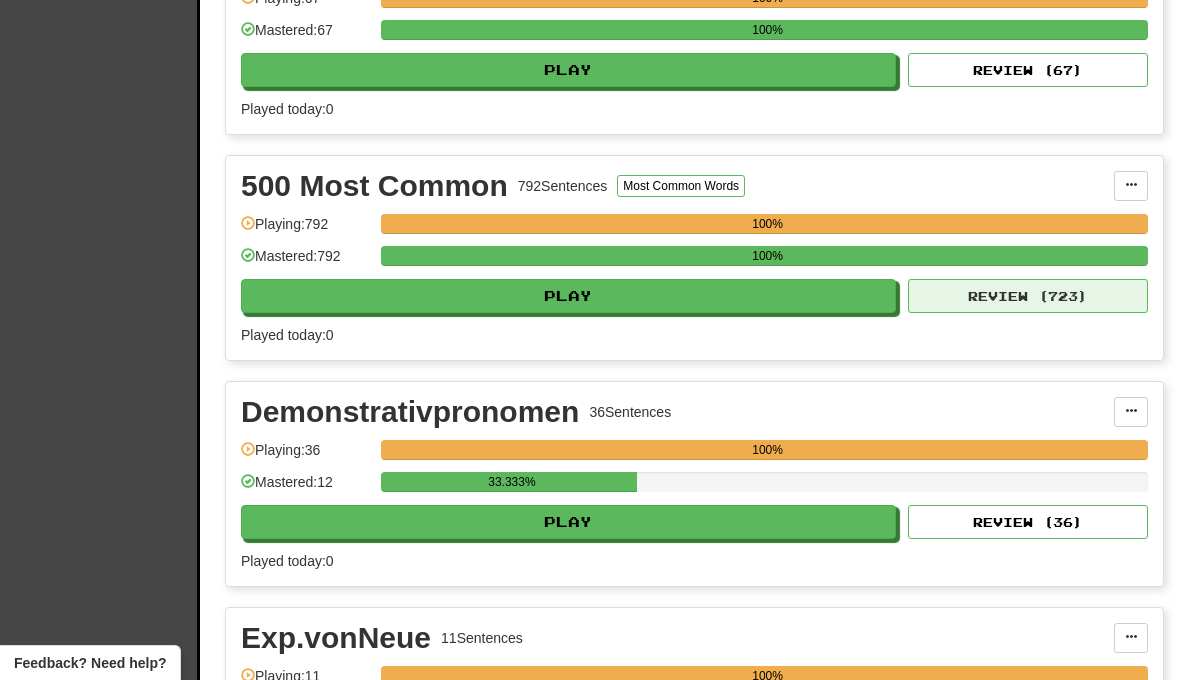 select on "**" 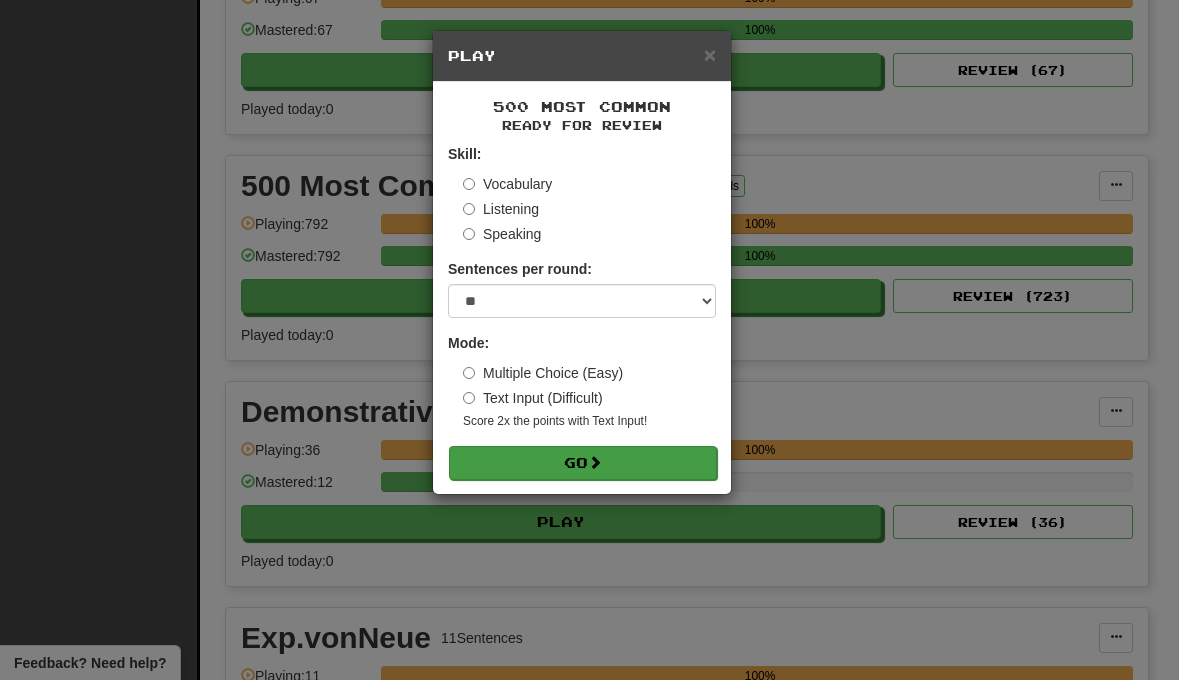 click on "Go" at bounding box center (583, 463) 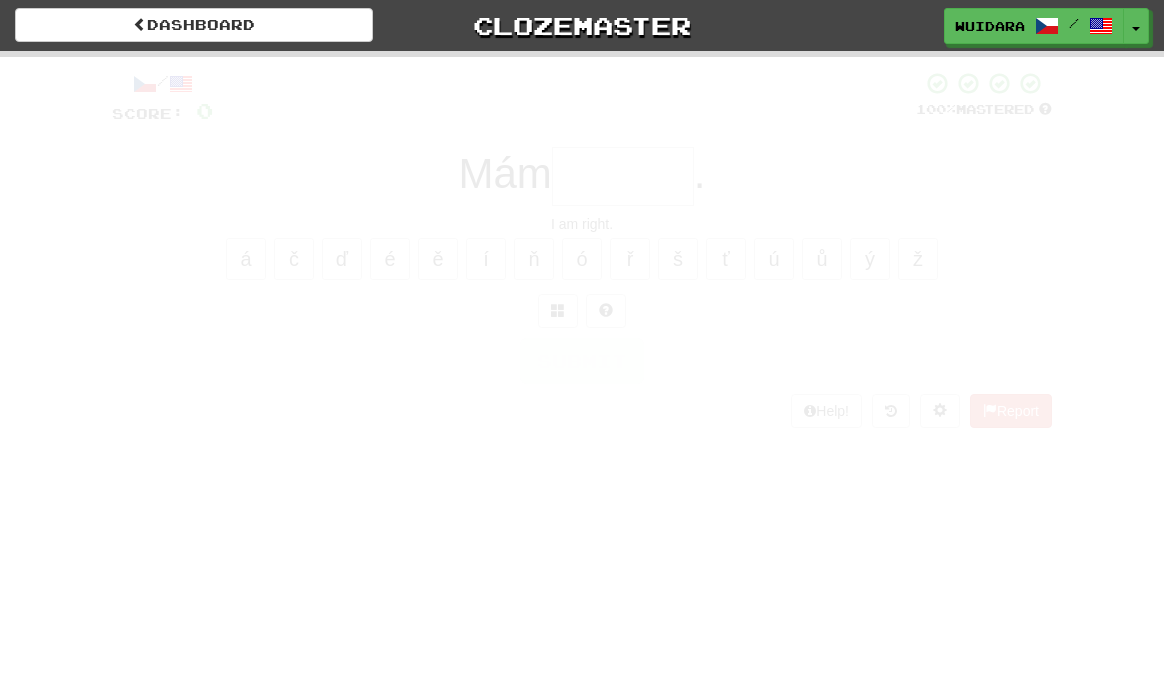 scroll, scrollTop: 0, scrollLeft: 0, axis: both 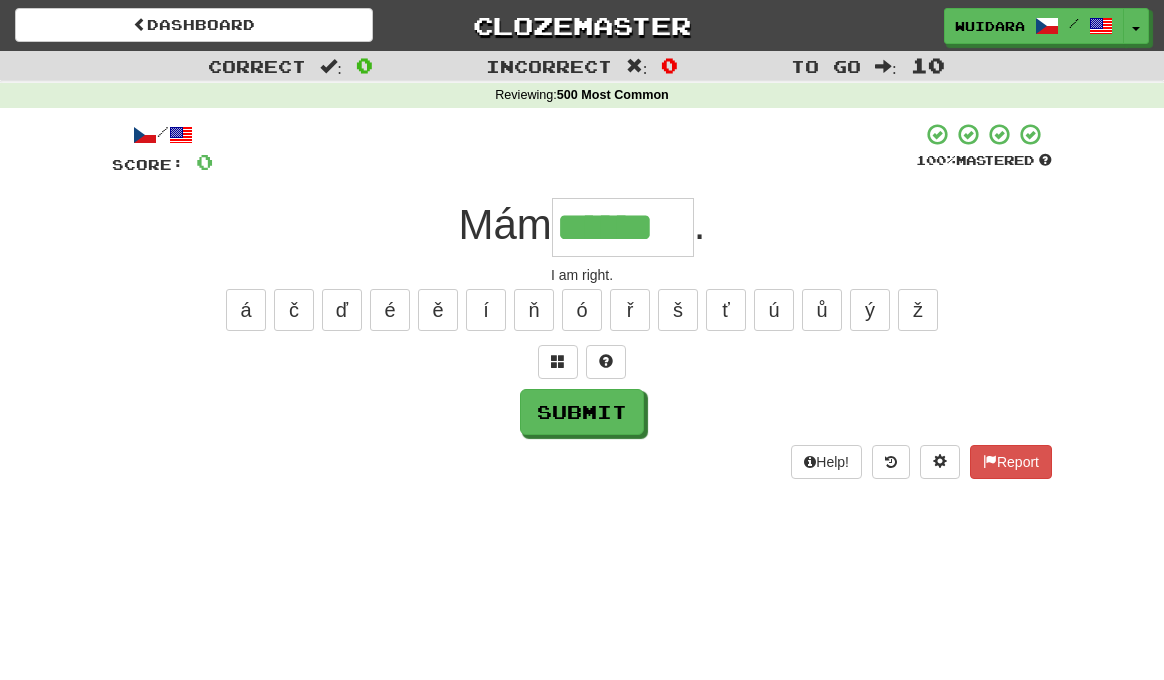 type on "******" 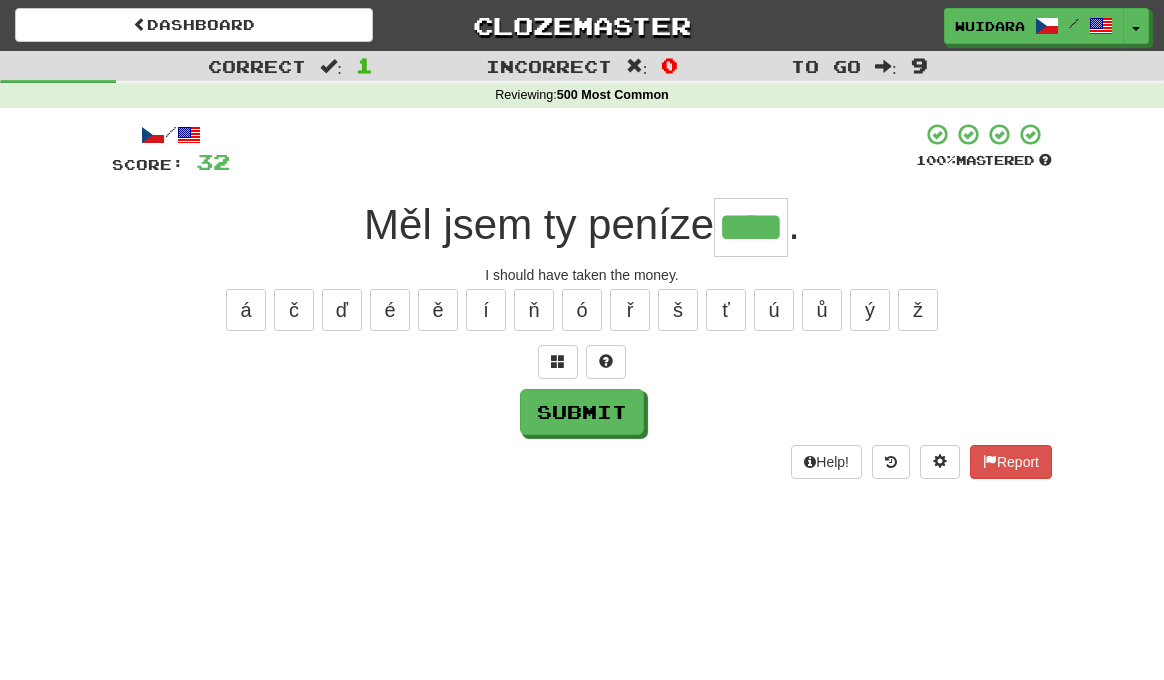 type on "****" 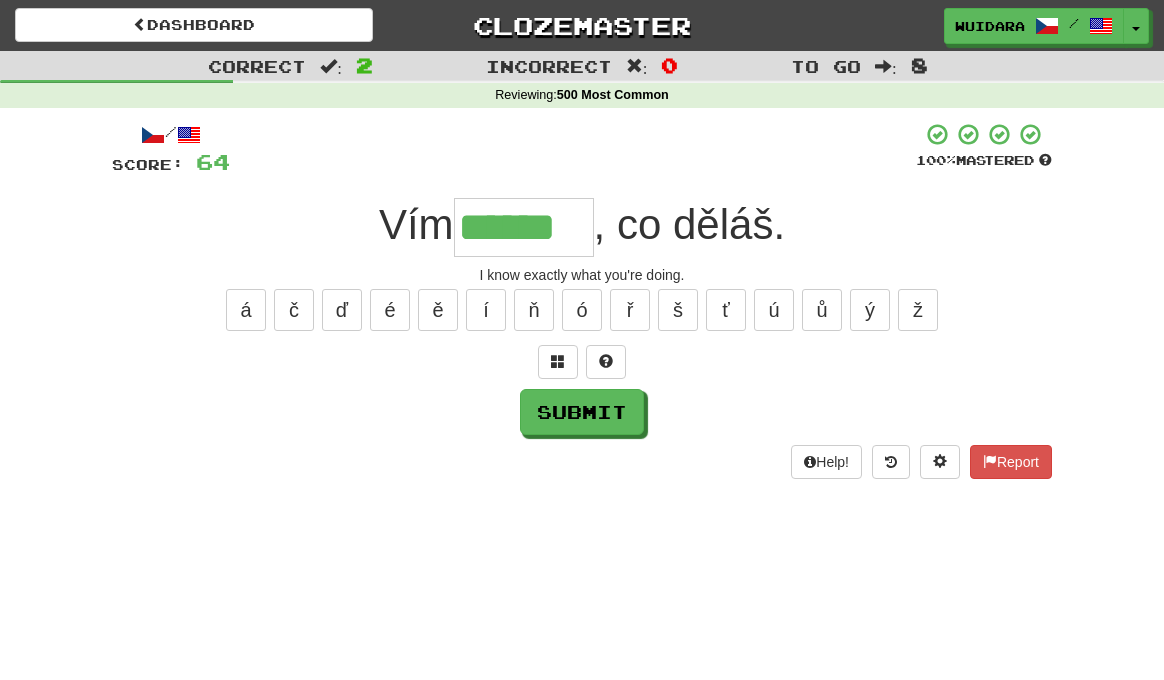 type on "******" 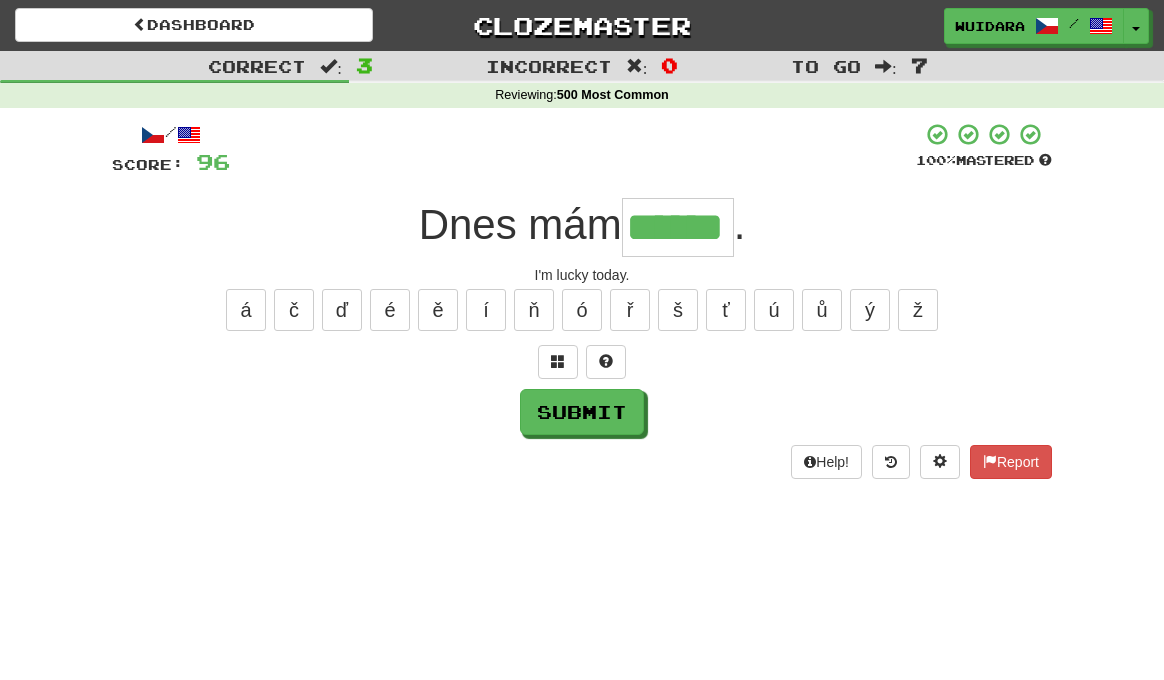 type on "******" 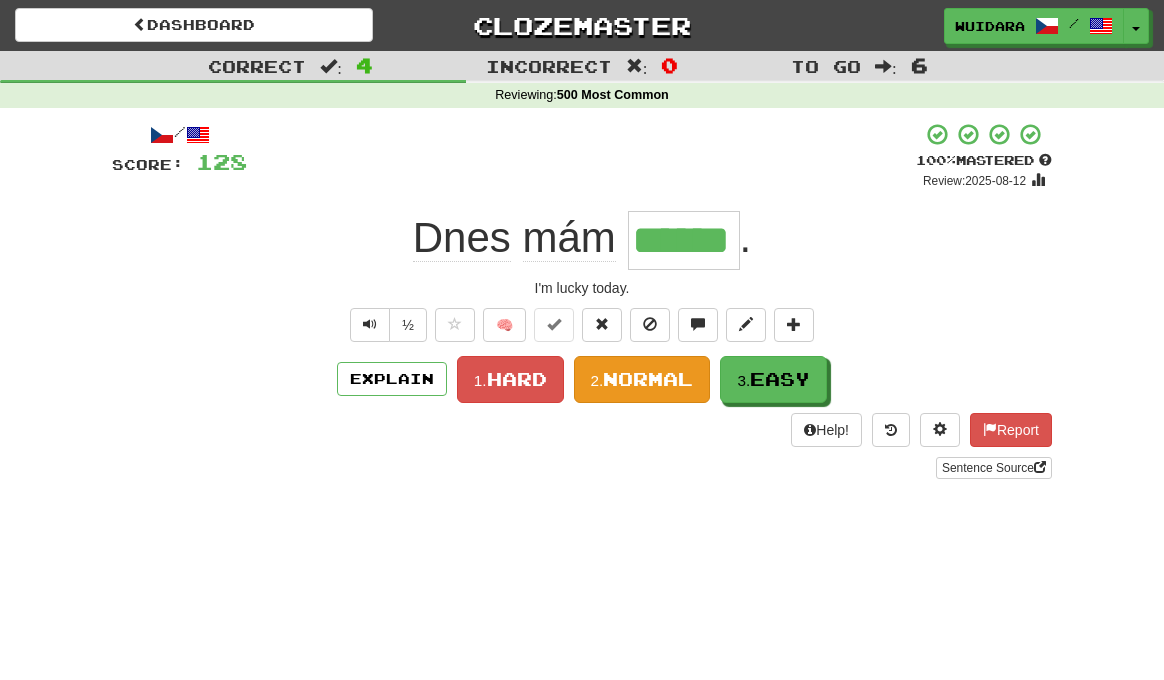 click on "Normal" at bounding box center [648, 379] 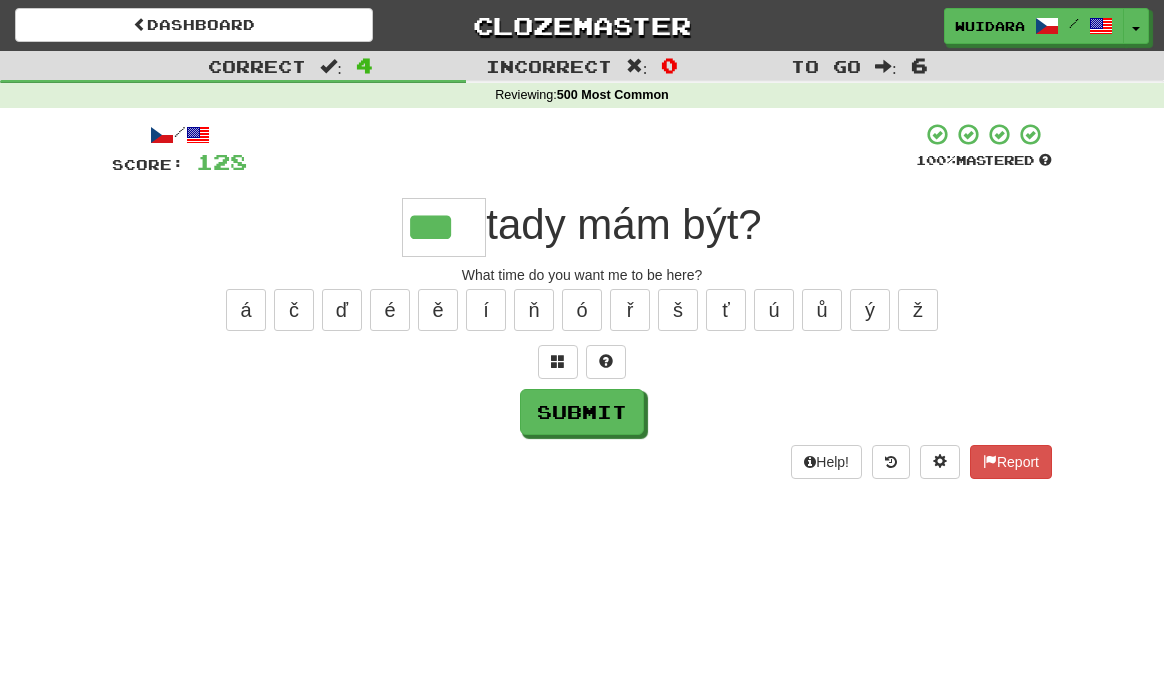 type on "***" 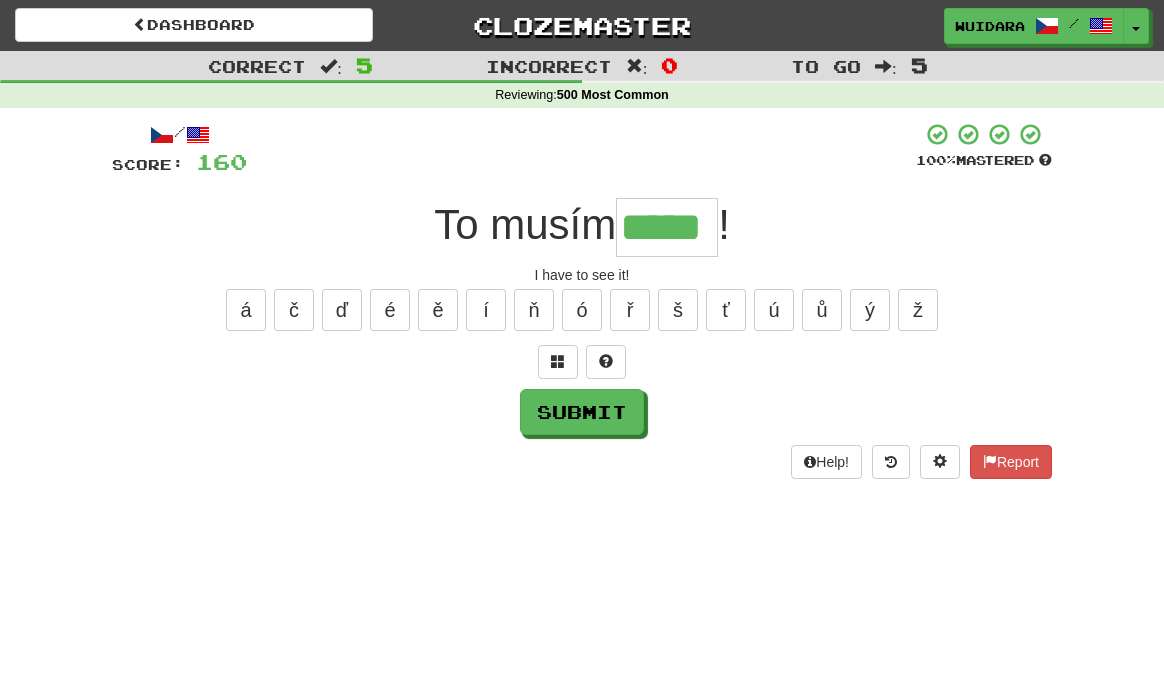 type on "*****" 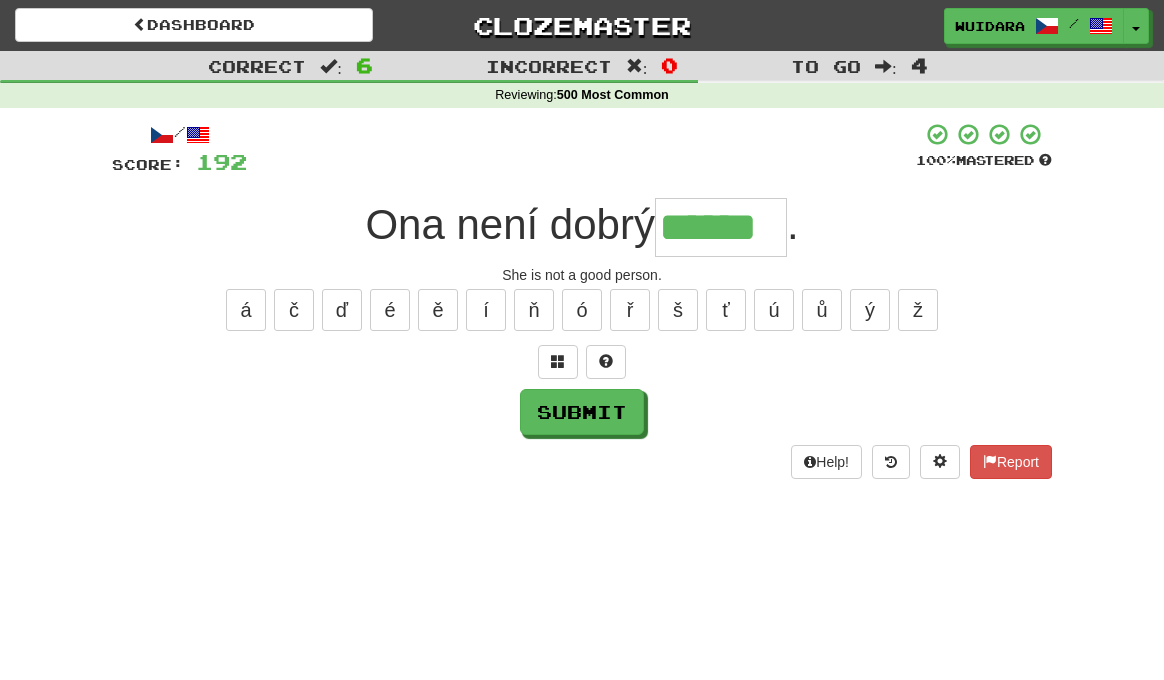 type on "******" 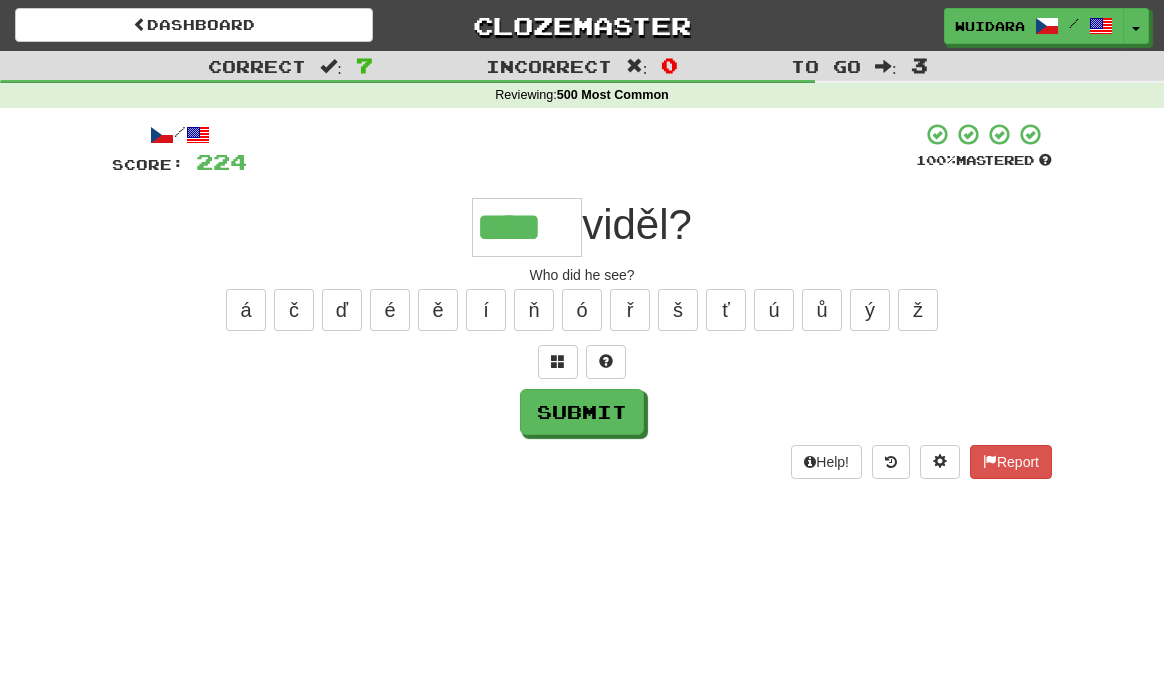 type on "****" 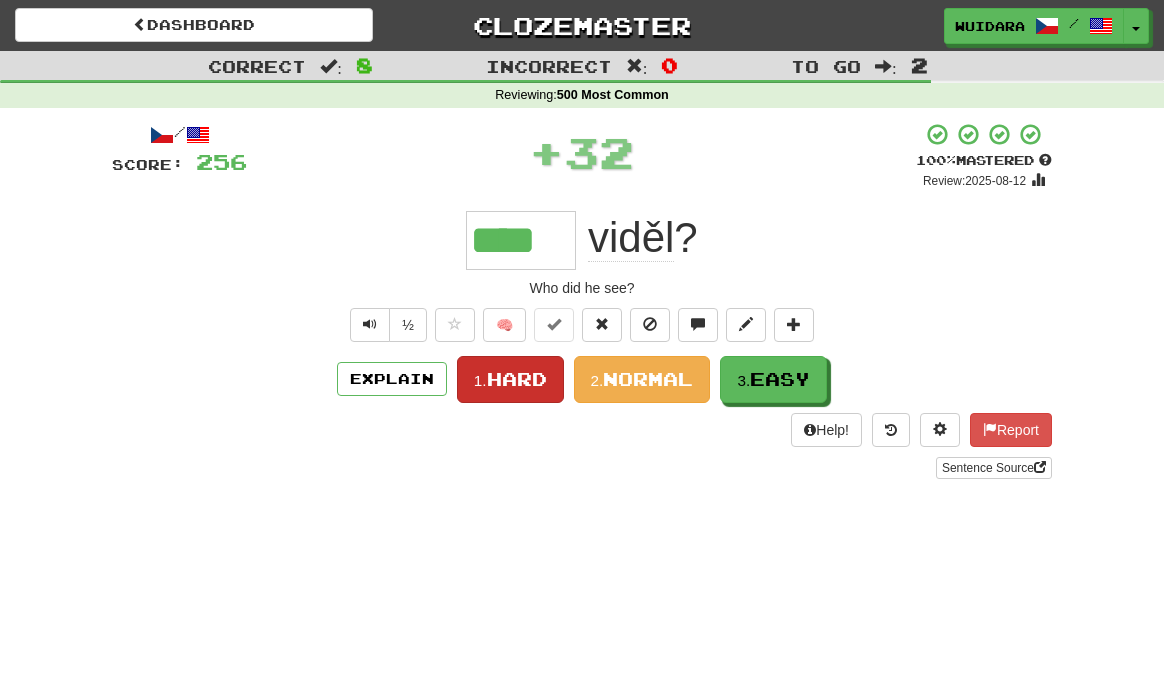 click on "1.  Hard" at bounding box center (510, 379) 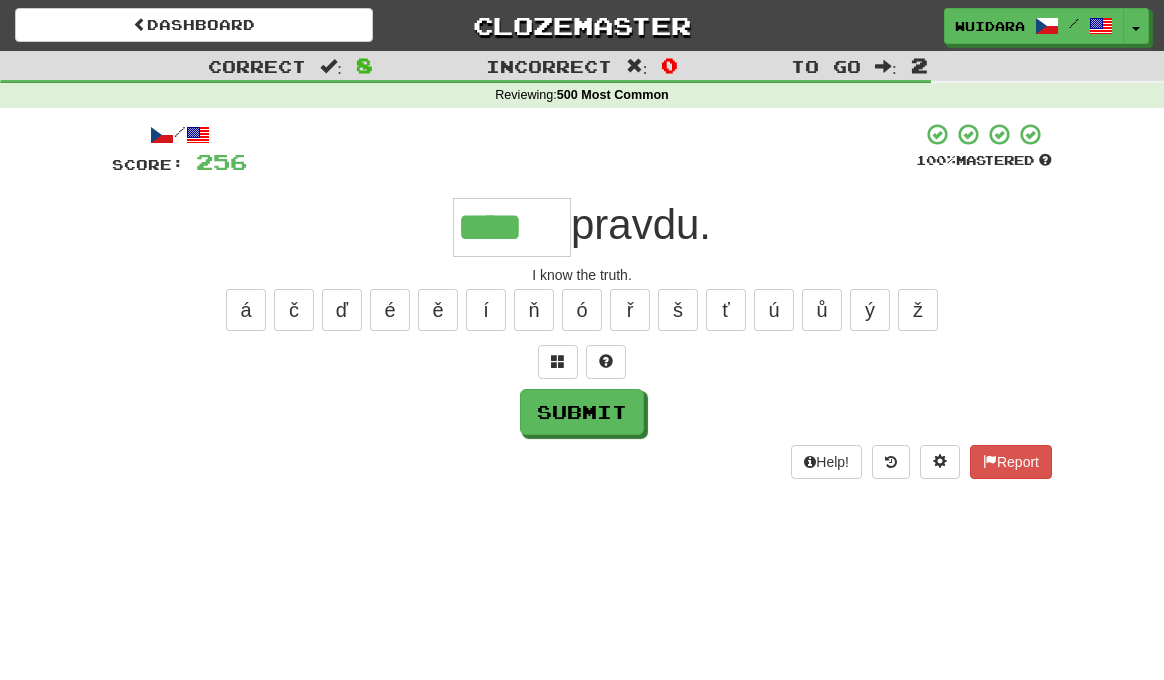 type on "****" 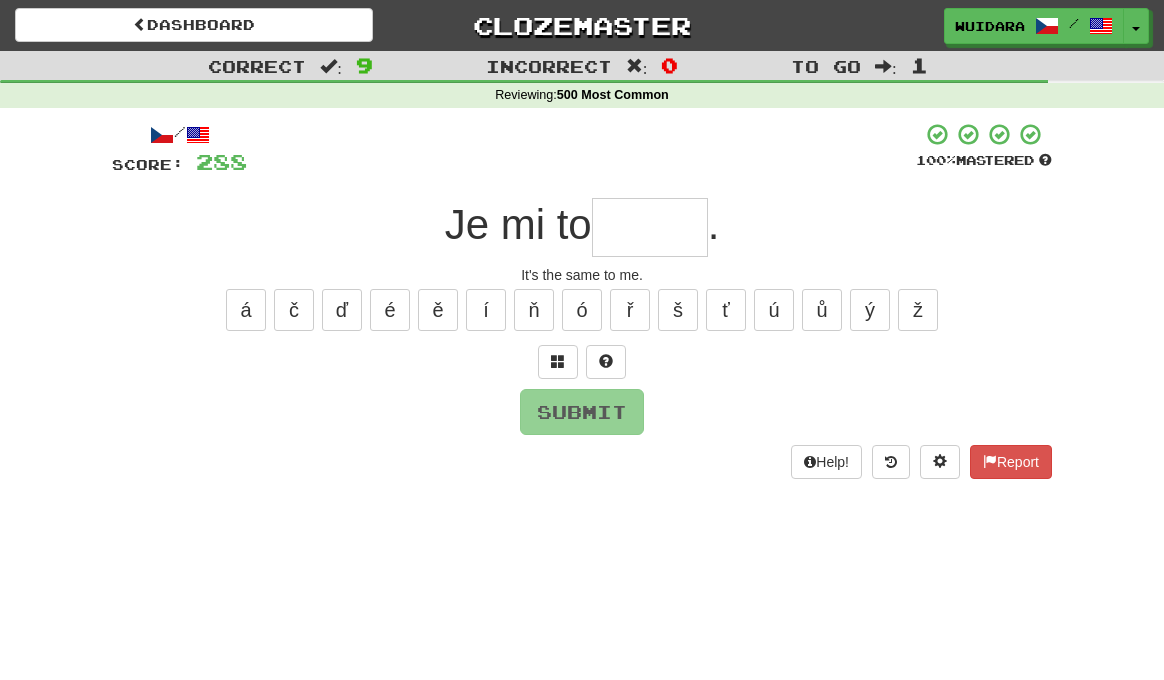 type on "*" 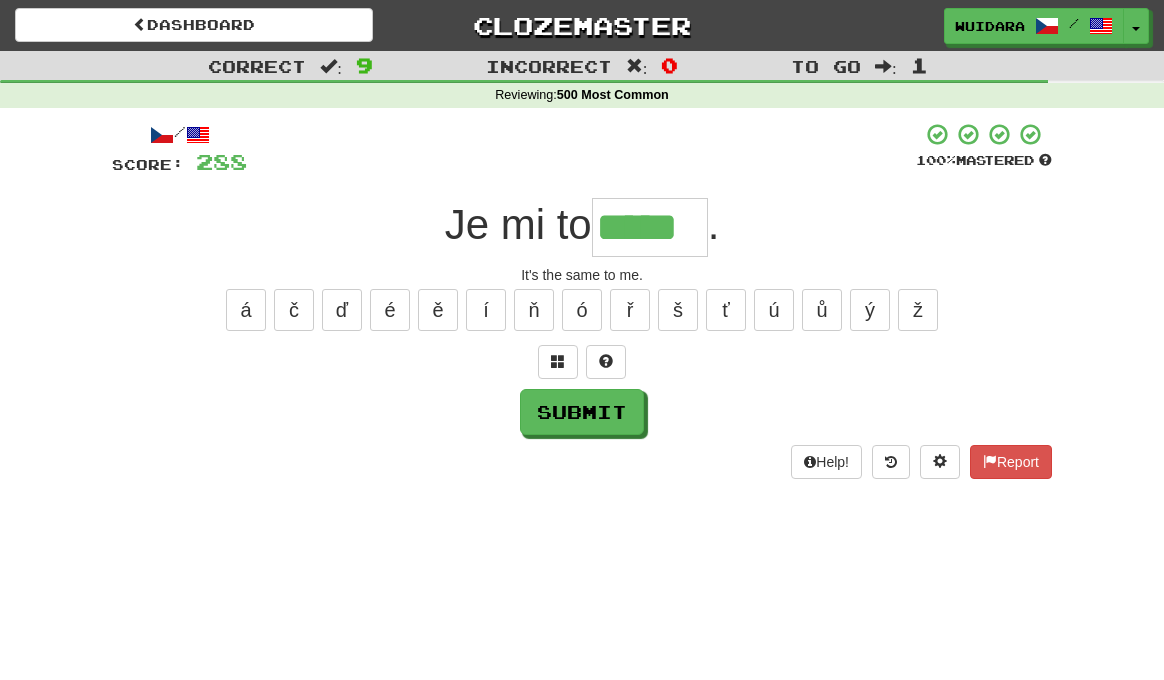type on "*****" 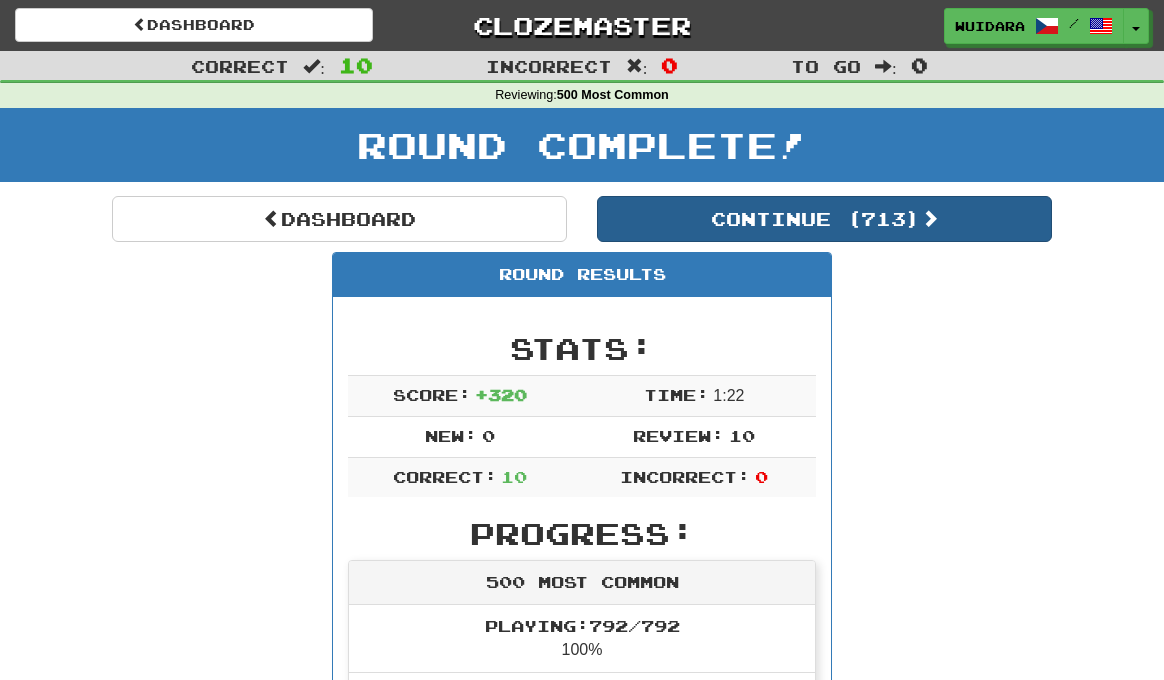 click on "Continue ( 713 )" at bounding box center [824, 219] 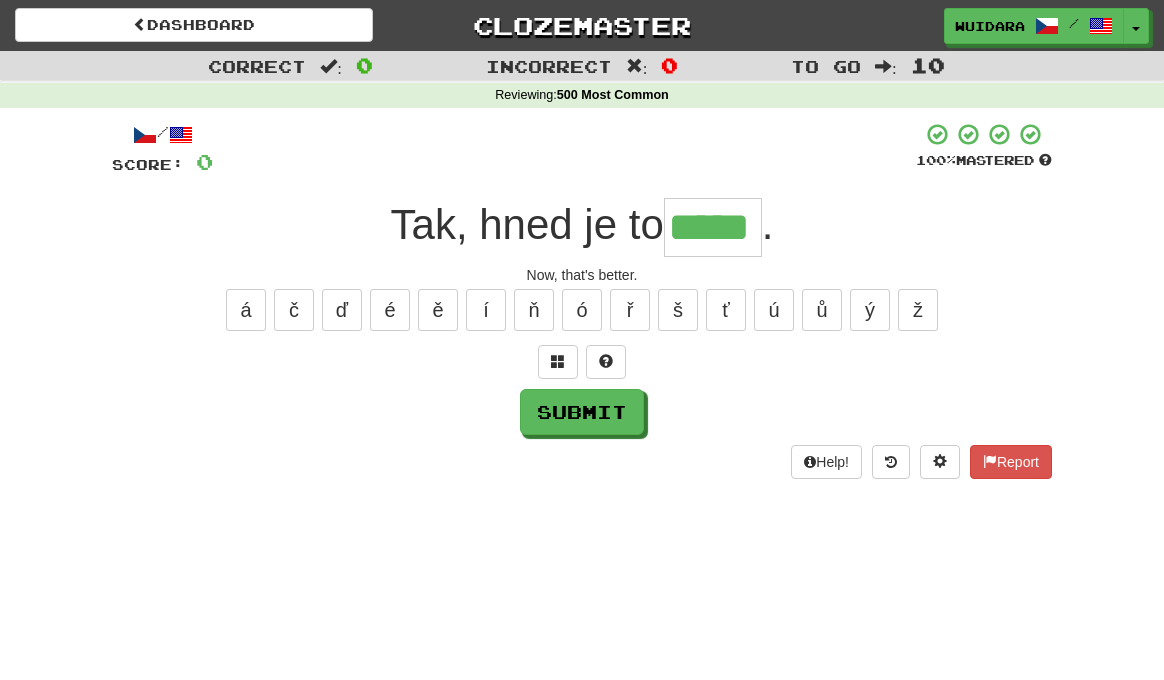type on "*****" 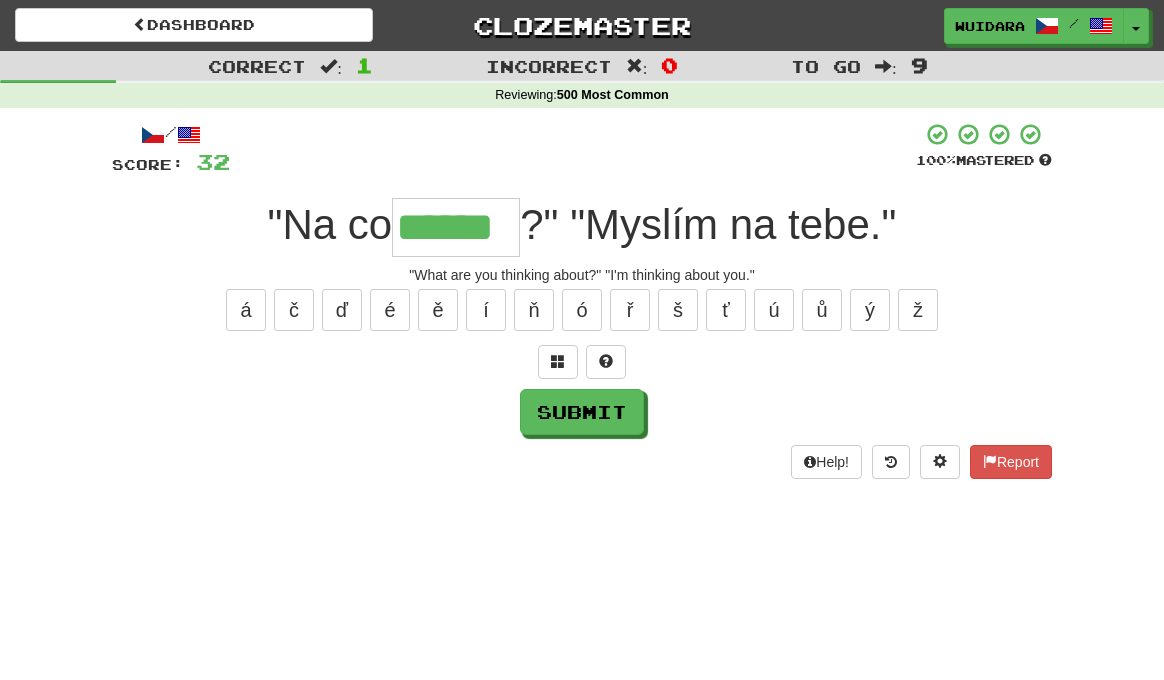 type on "******" 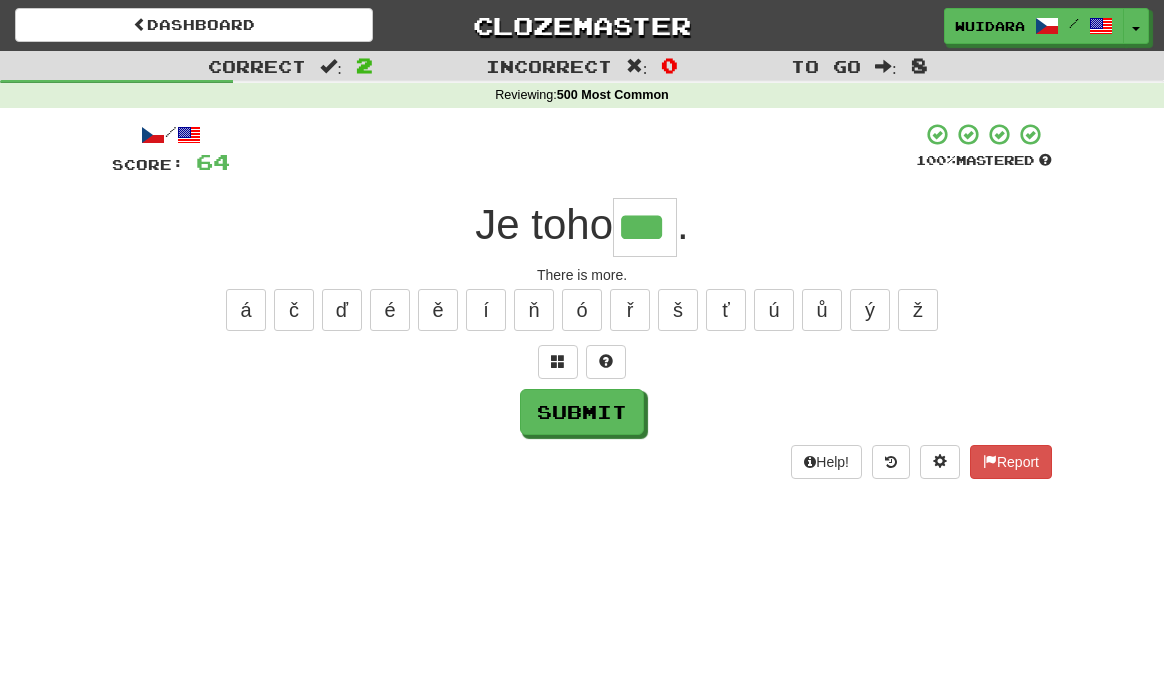 type on "***" 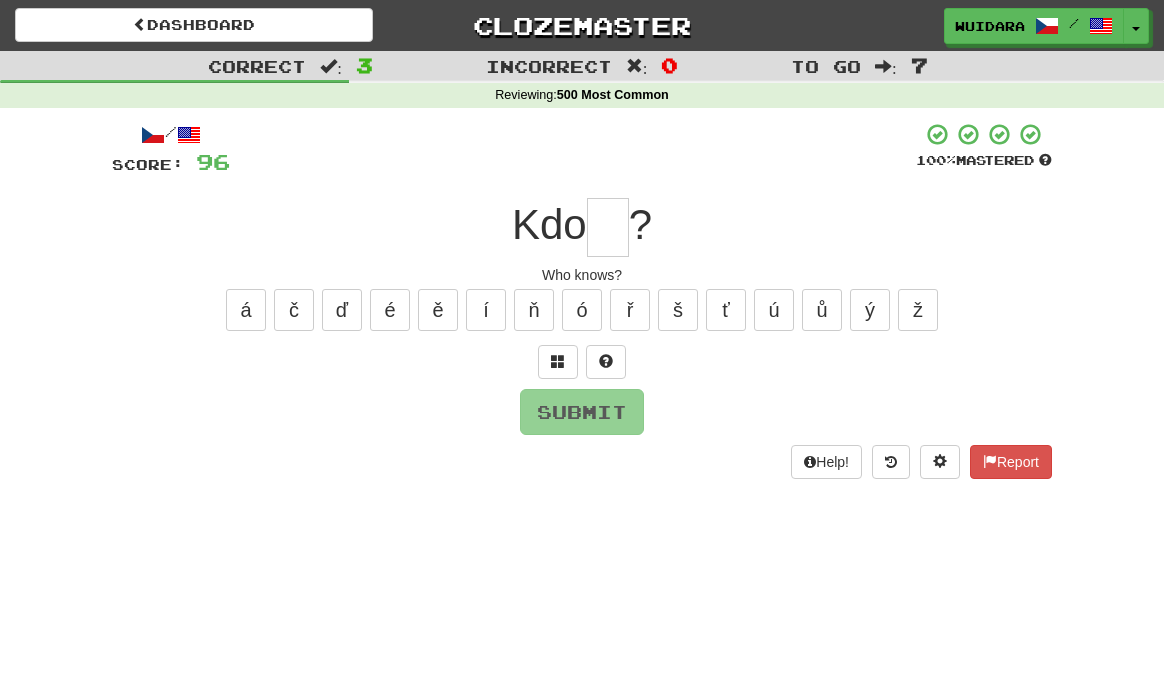 type on "*" 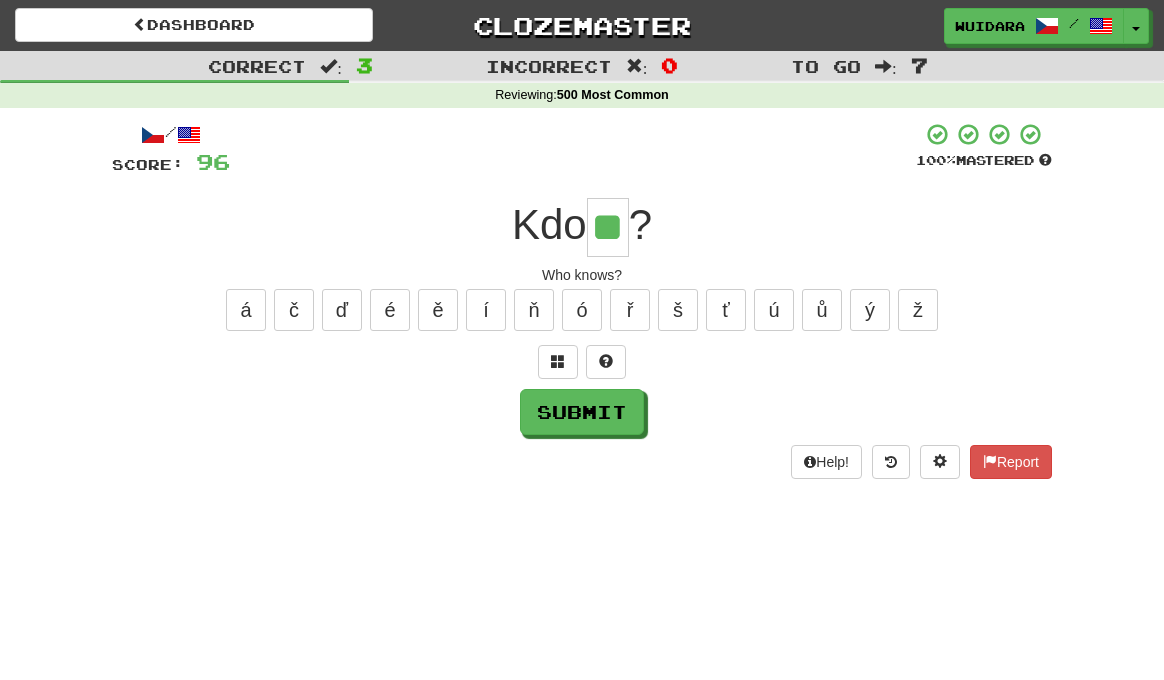 type on "**" 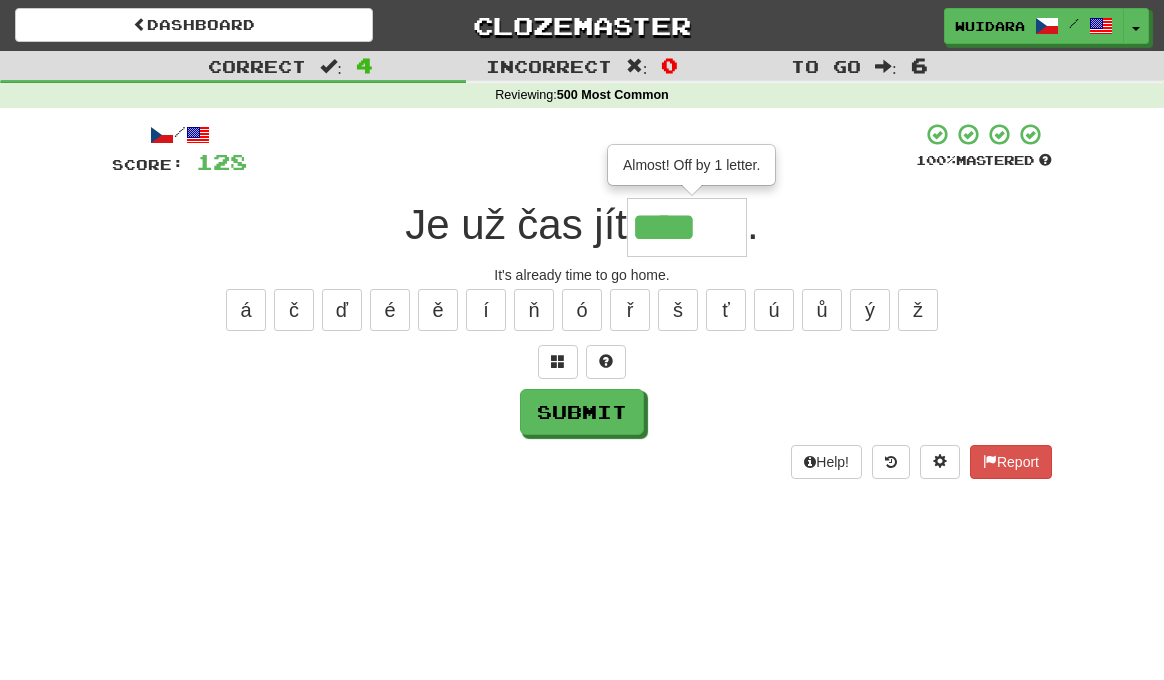 type on "****" 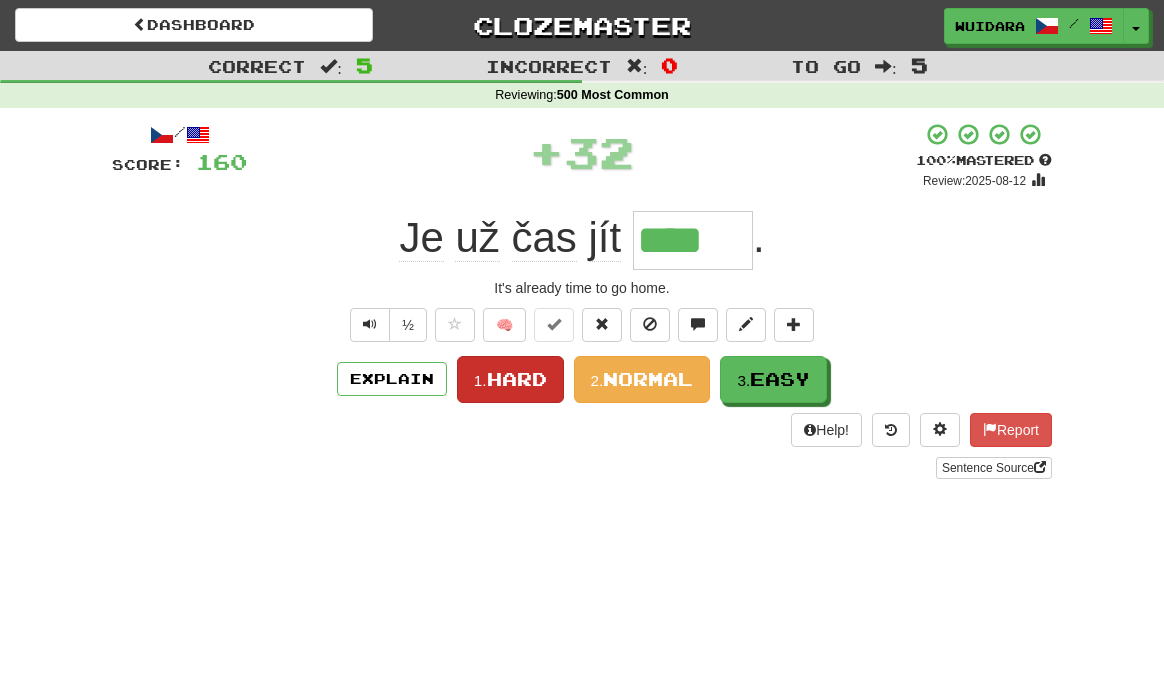 click on "Hard" at bounding box center [517, 379] 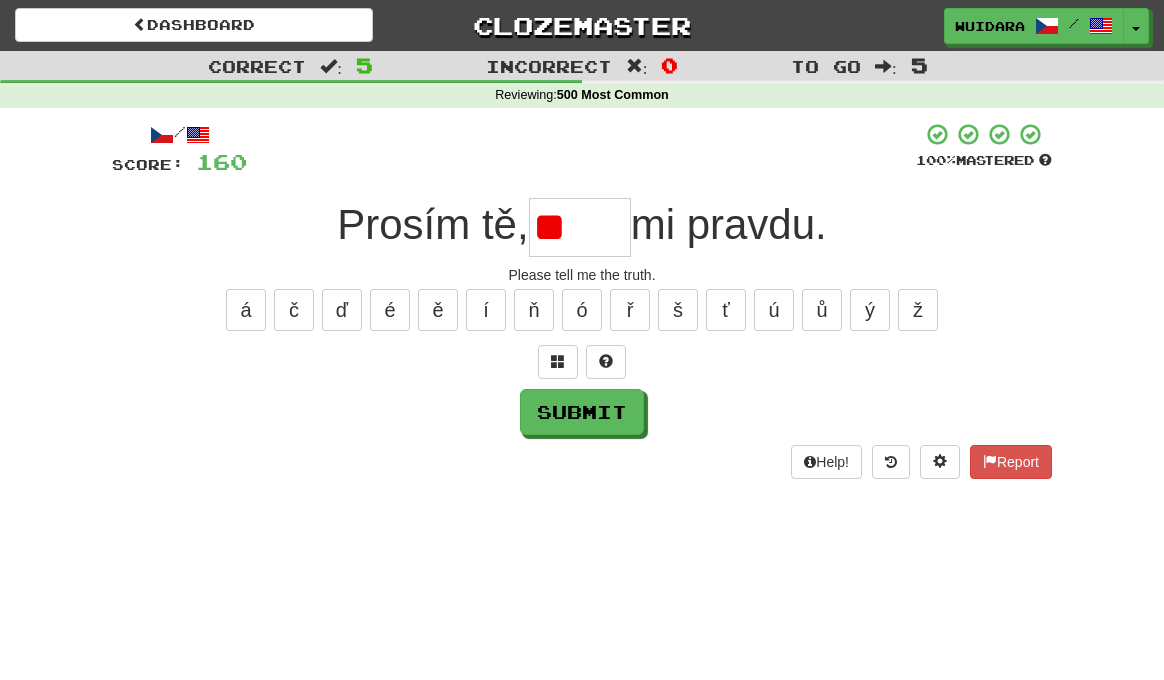 type on "*" 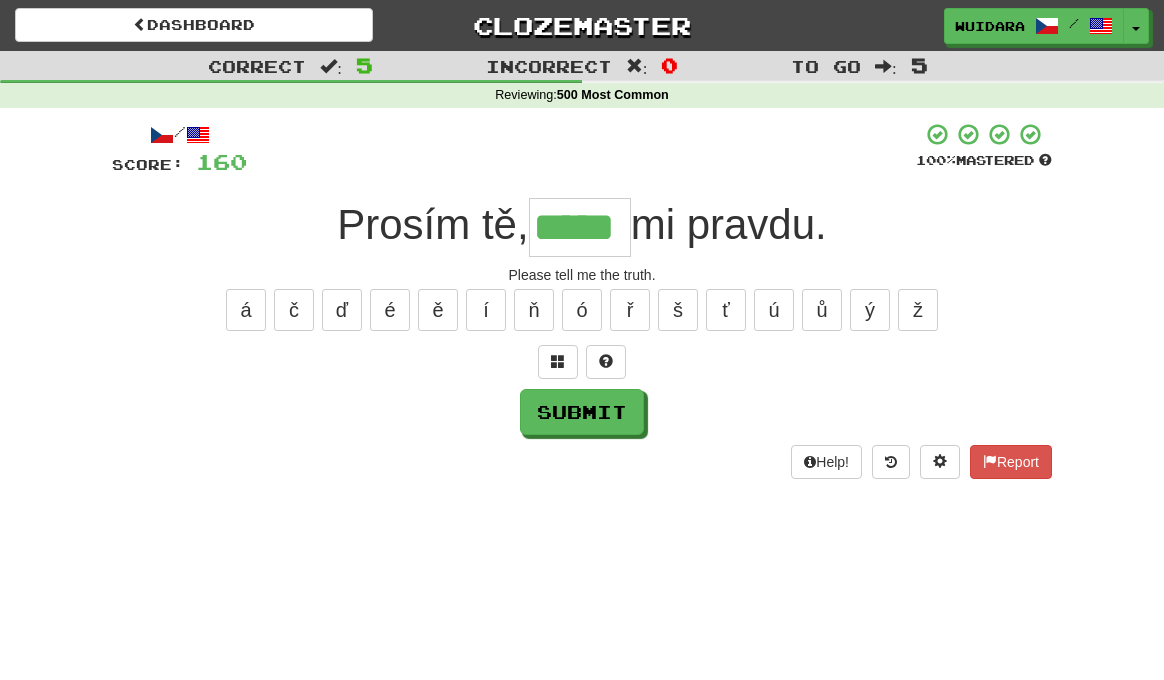 type on "*****" 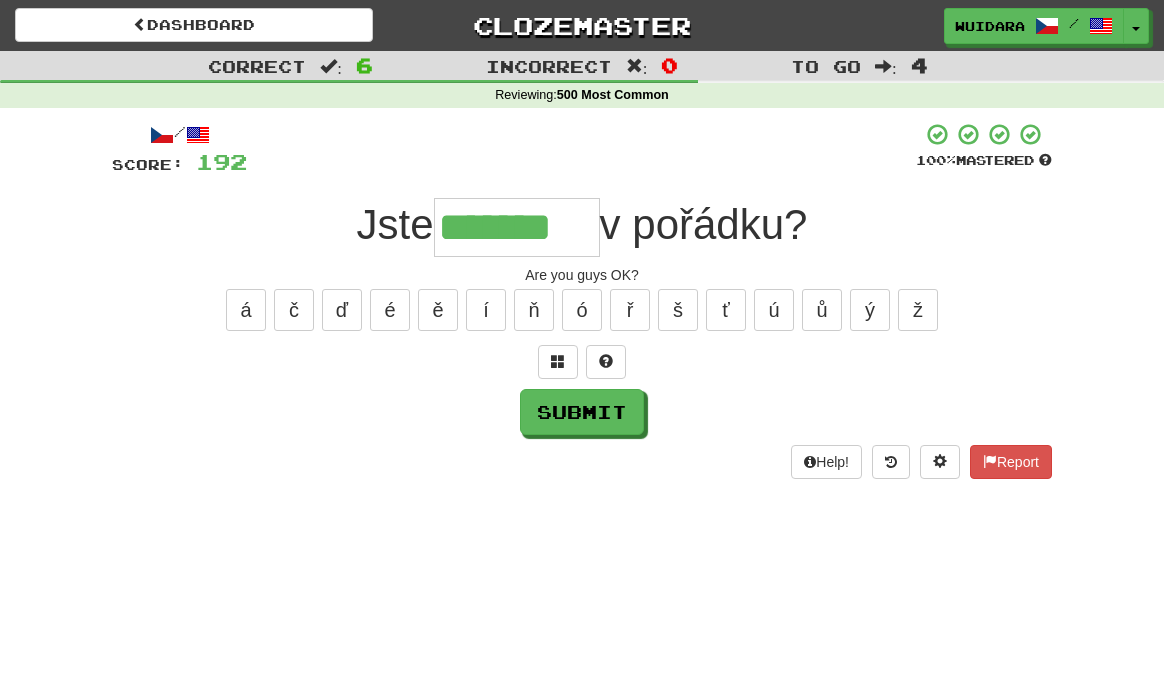 type on "*******" 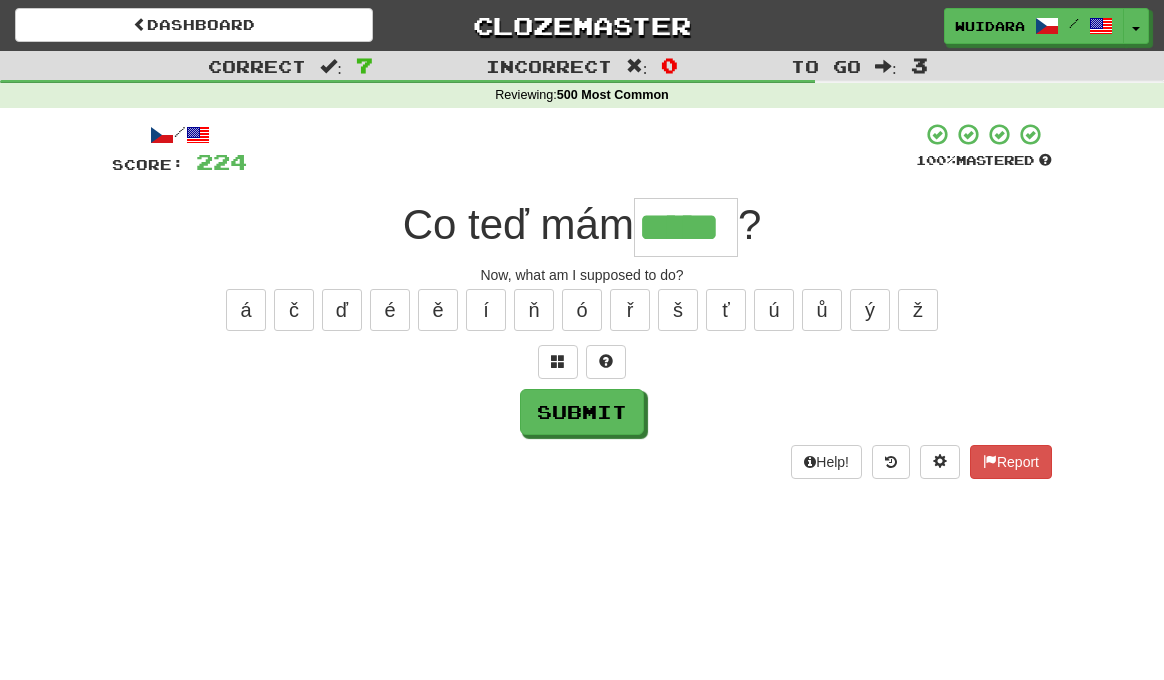 type on "*****" 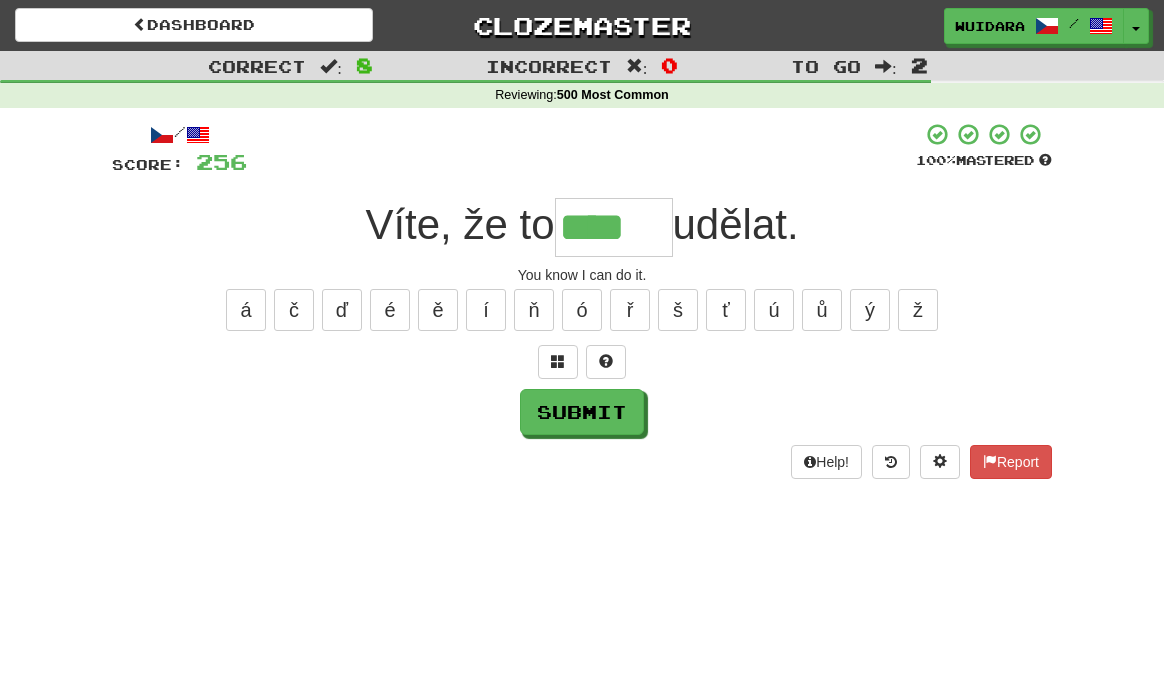 type on "****" 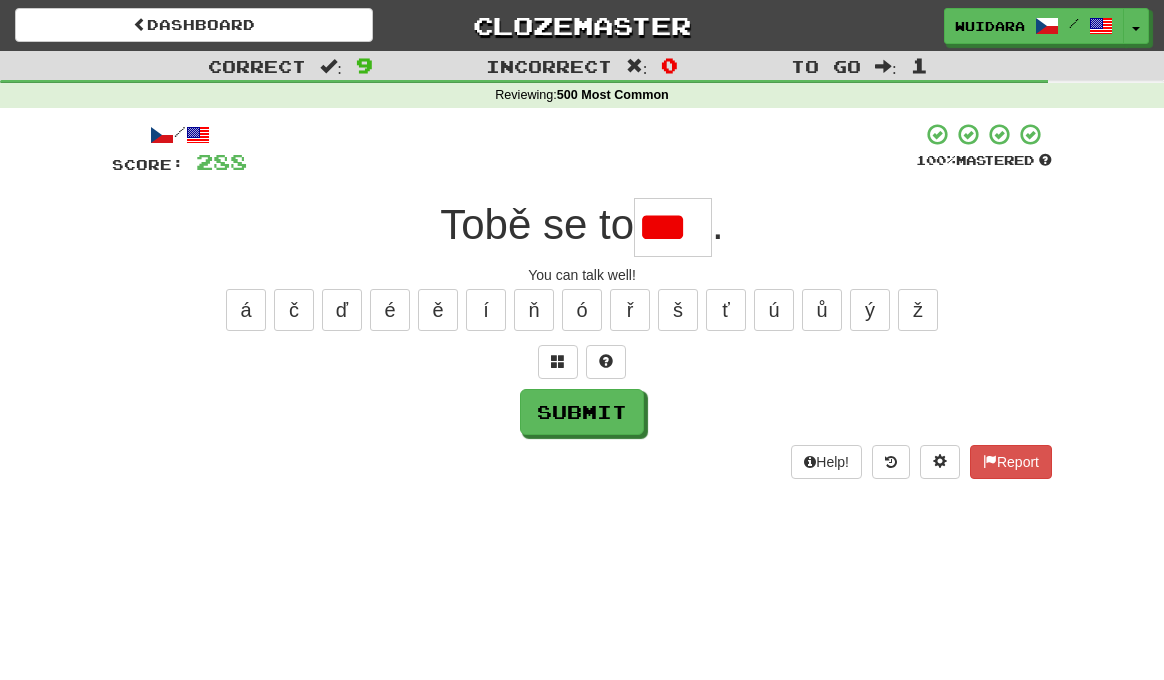 type on "****" 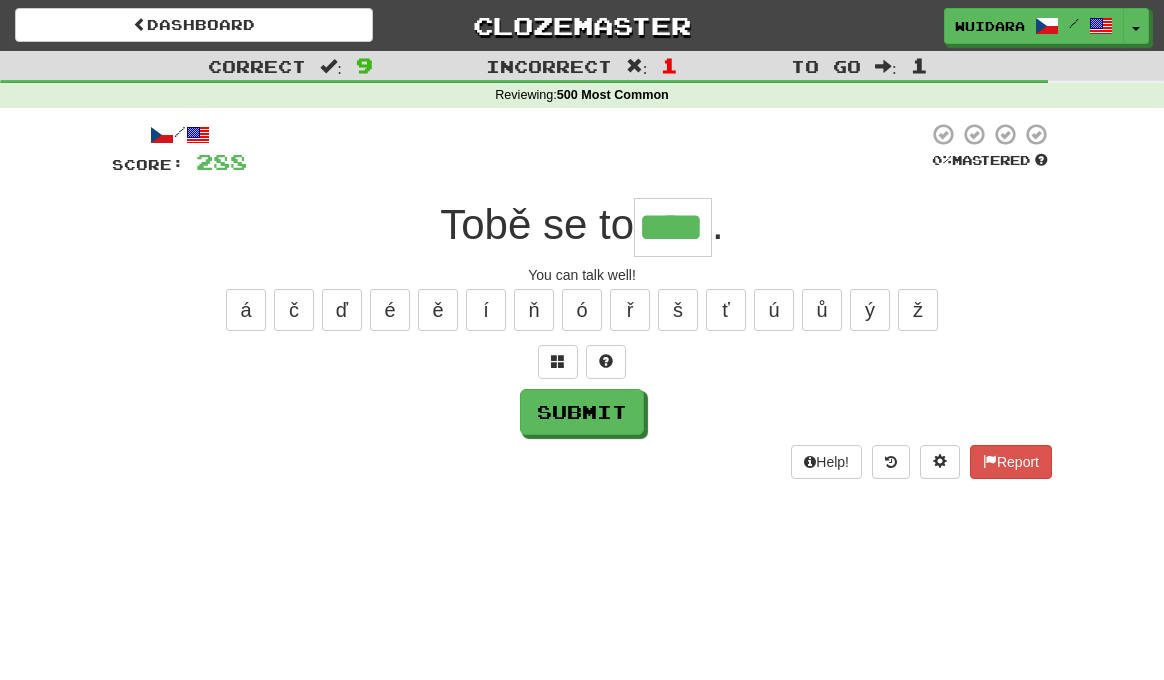 type on "****" 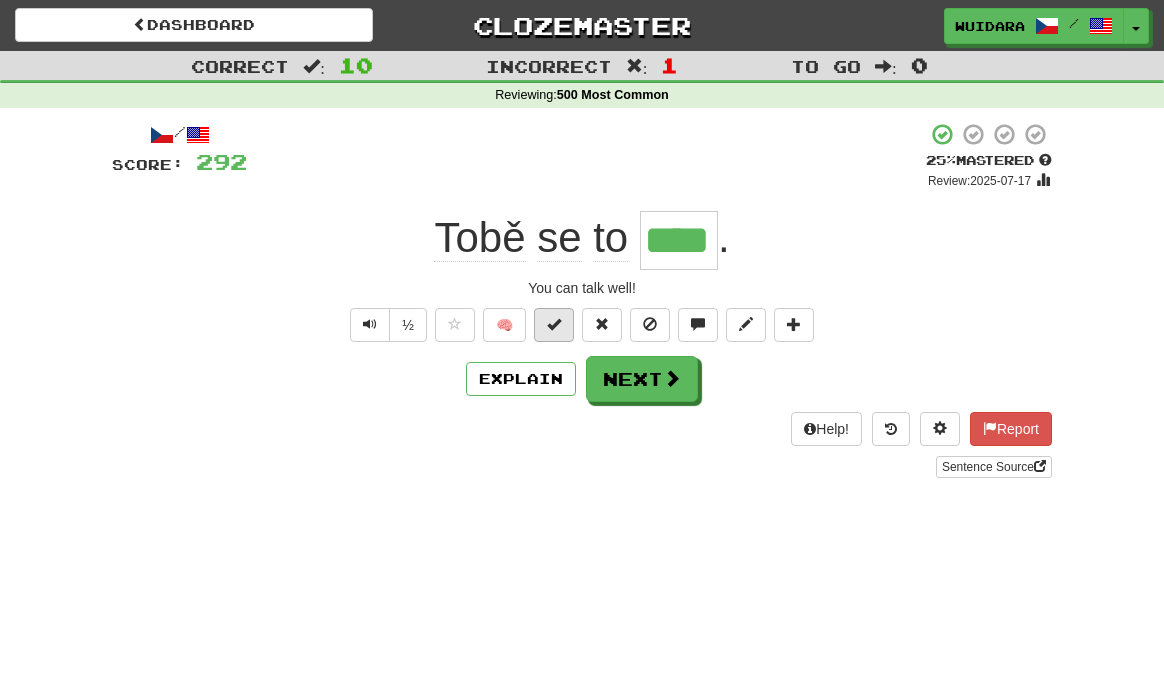 click at bounding box center (554, 325) 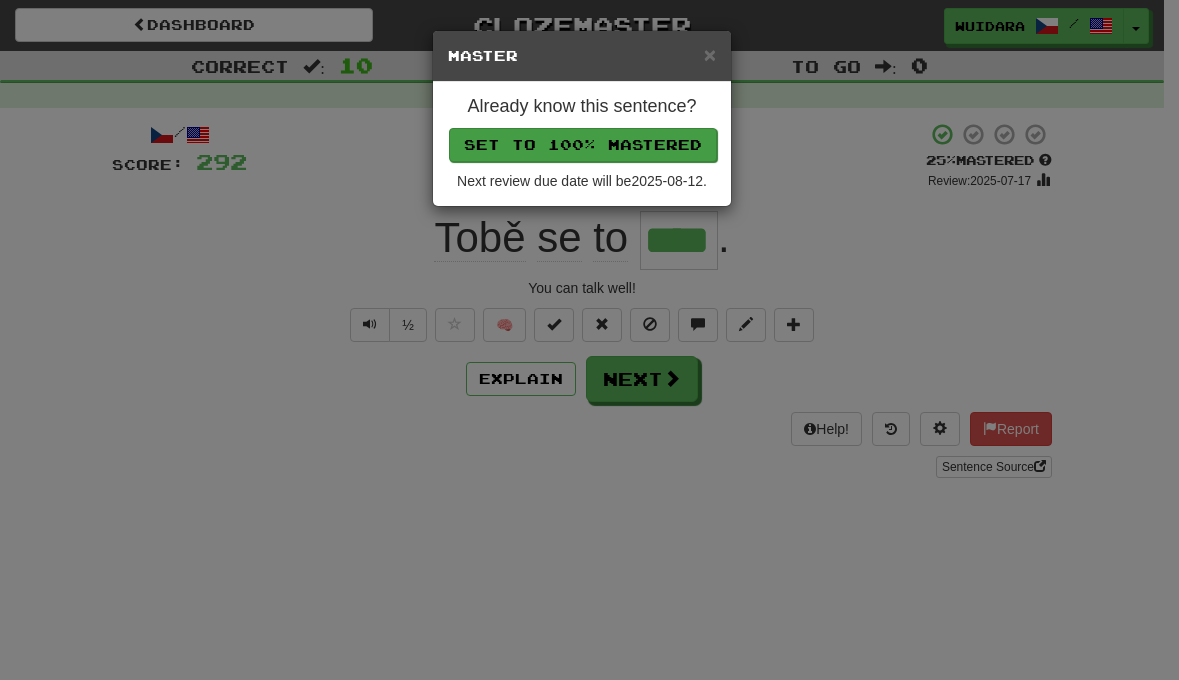click on "Set to 100% Mastered" at bounding box center [583, 145] 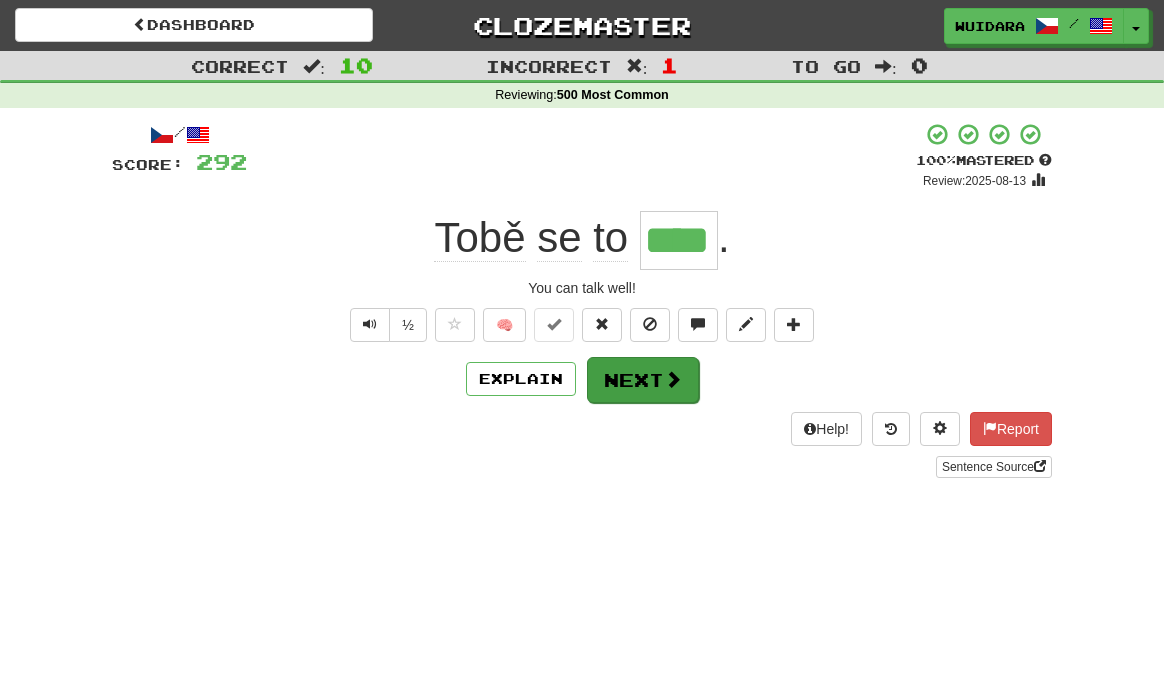 click on "Next" at bounding box center [643, 380] 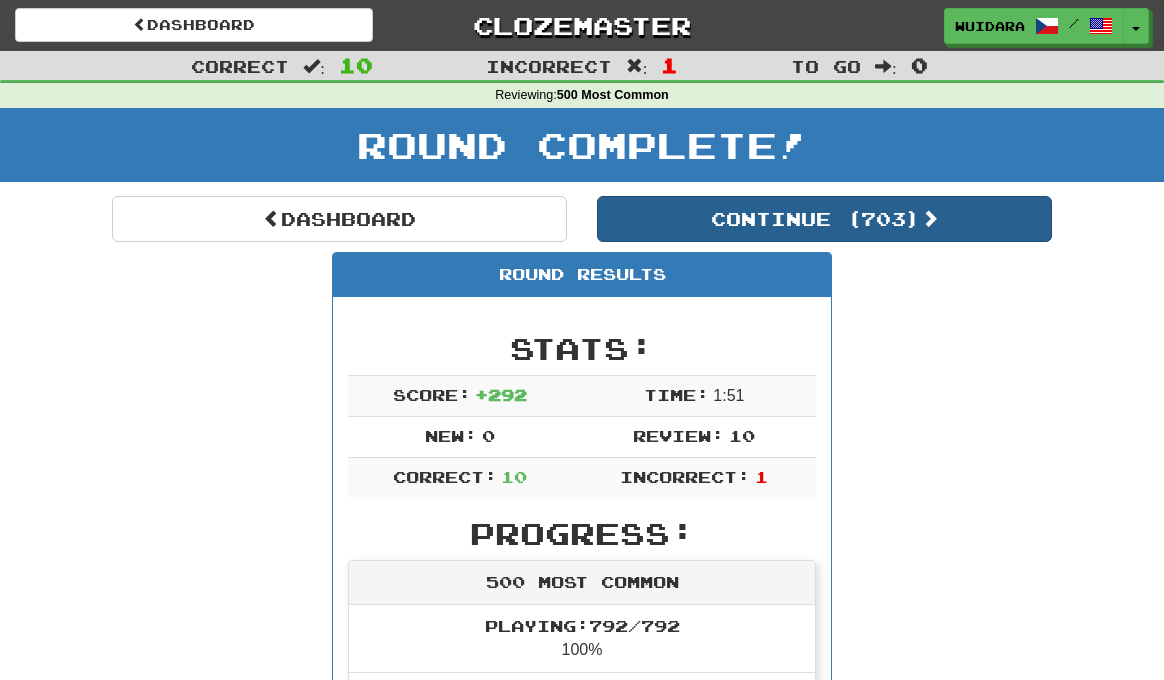 click on "Continue ( 703 )" at bounding box center [824, 219] 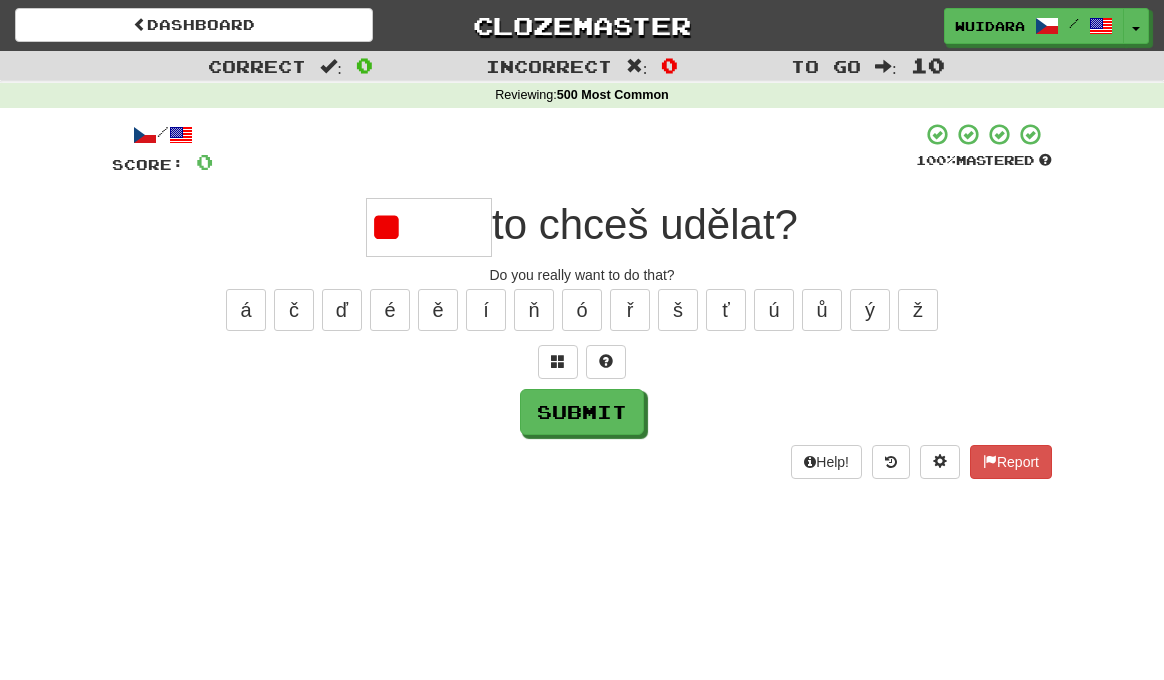 type on "*" 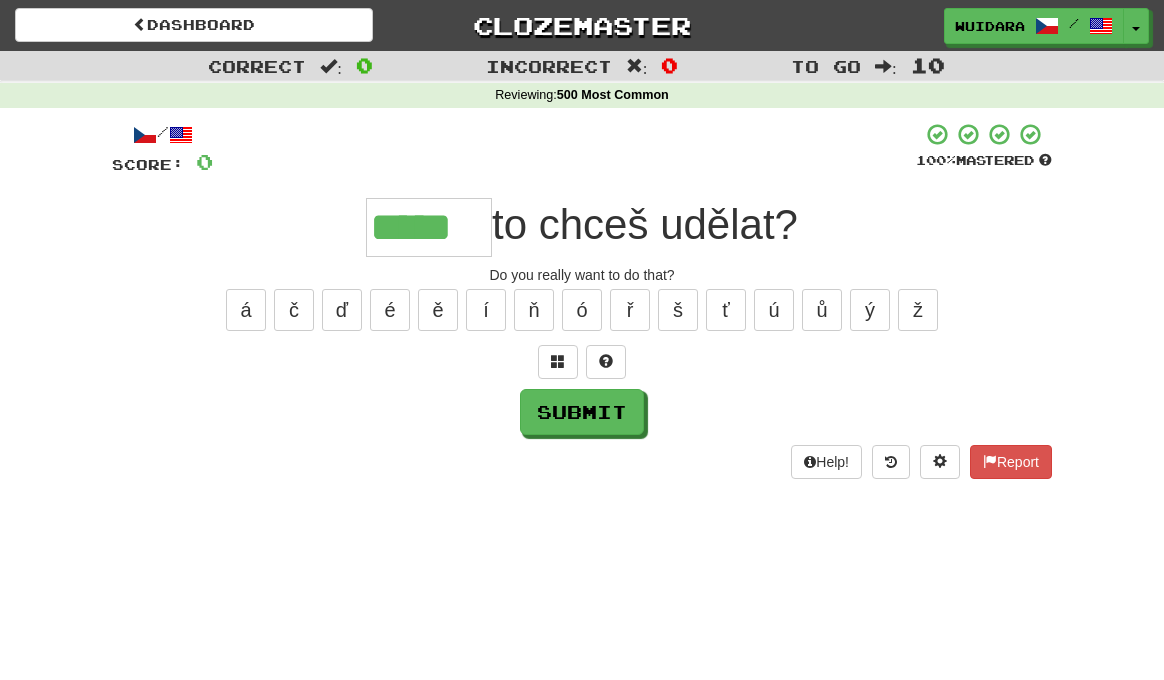 type on "*****" 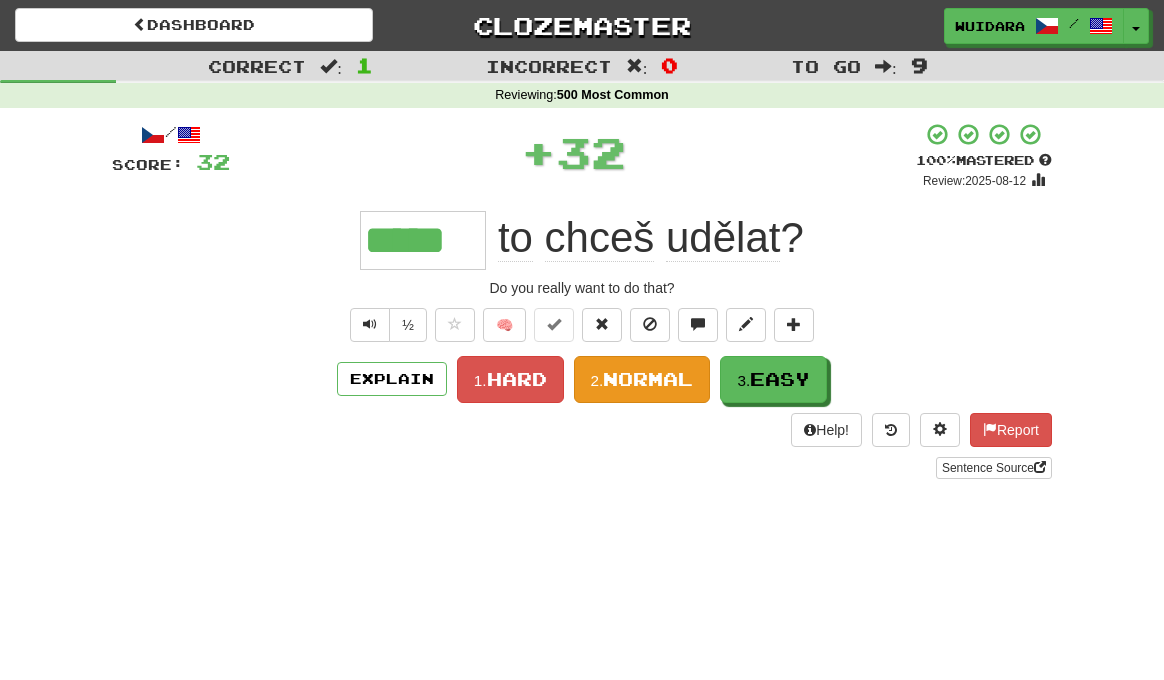 click on "Normal" at bounding box center (648, 379) 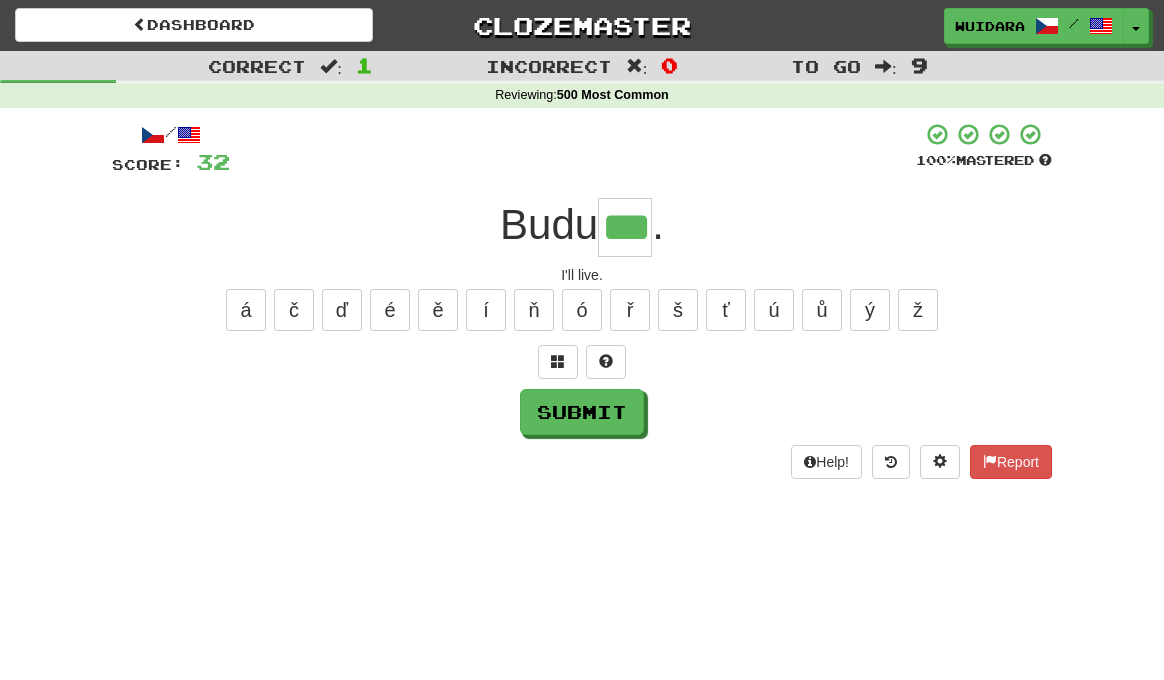 type on "***" 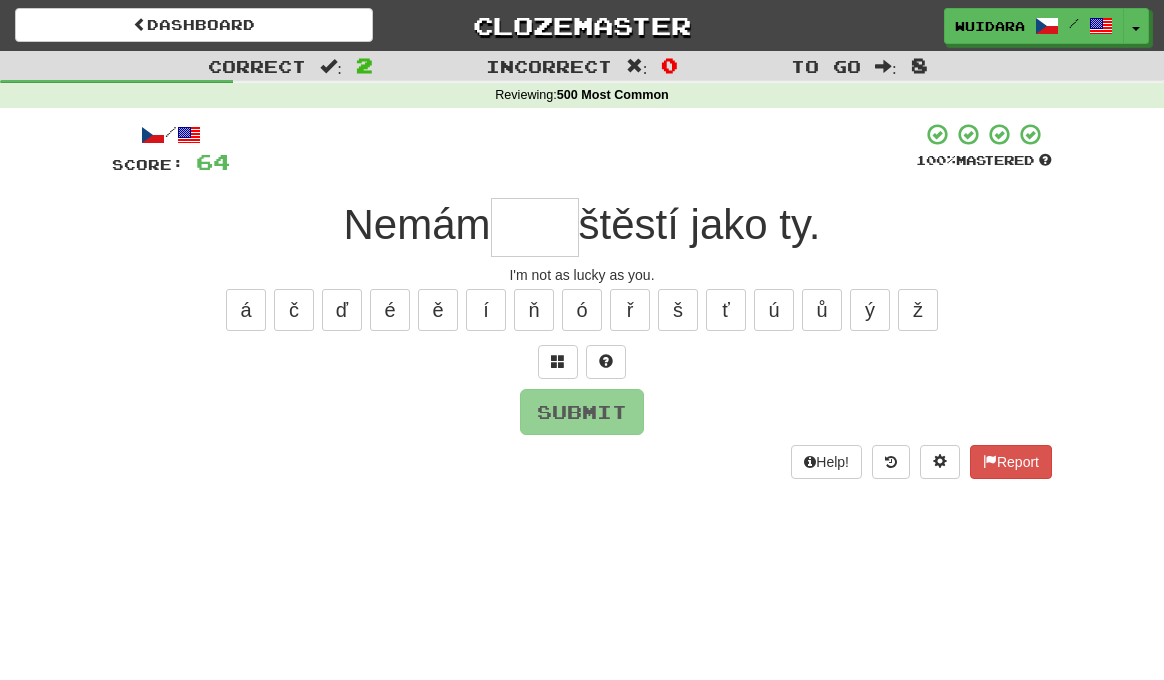 type on "*" 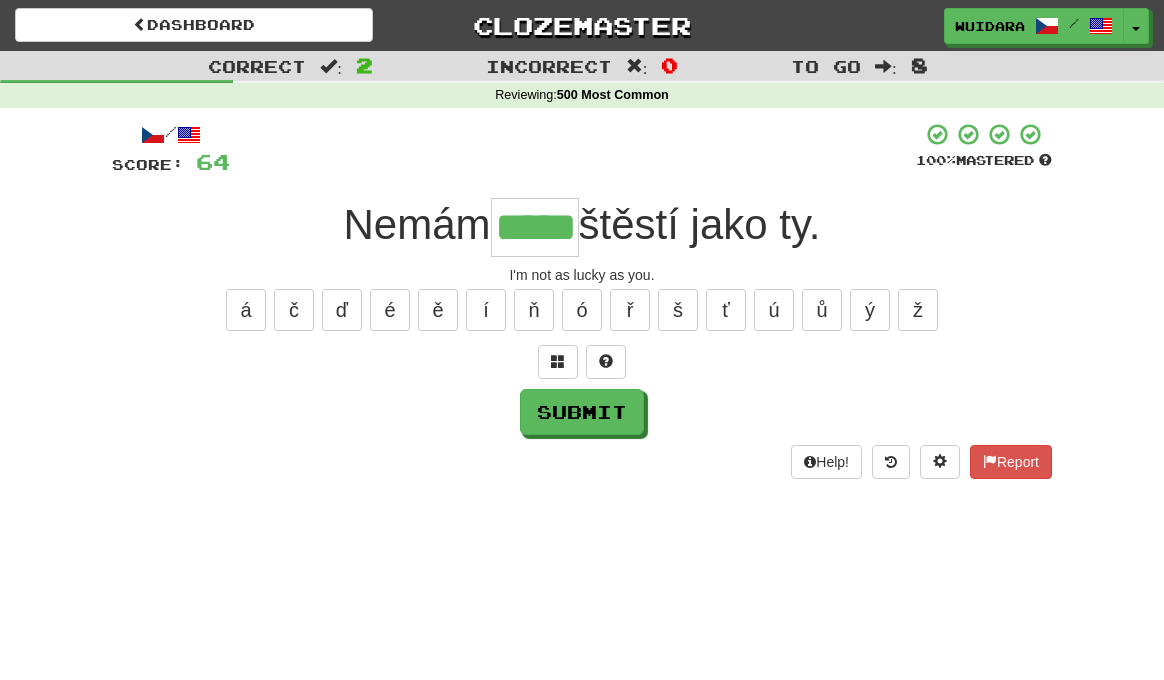 type on "*****" 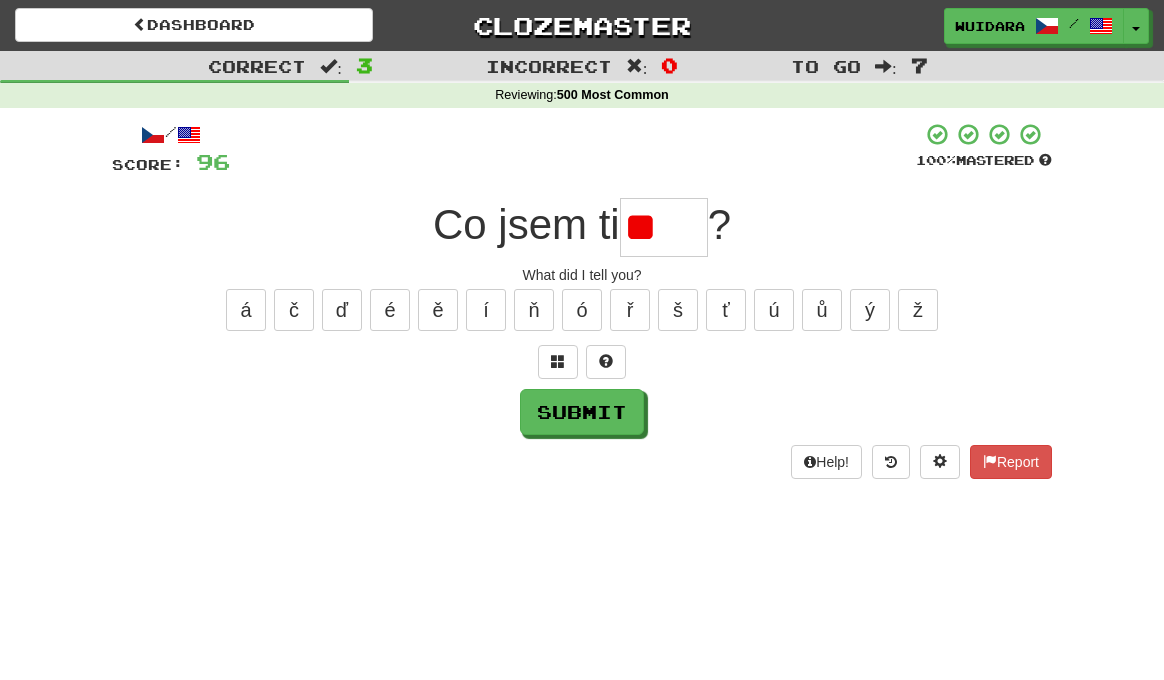 type on "*" 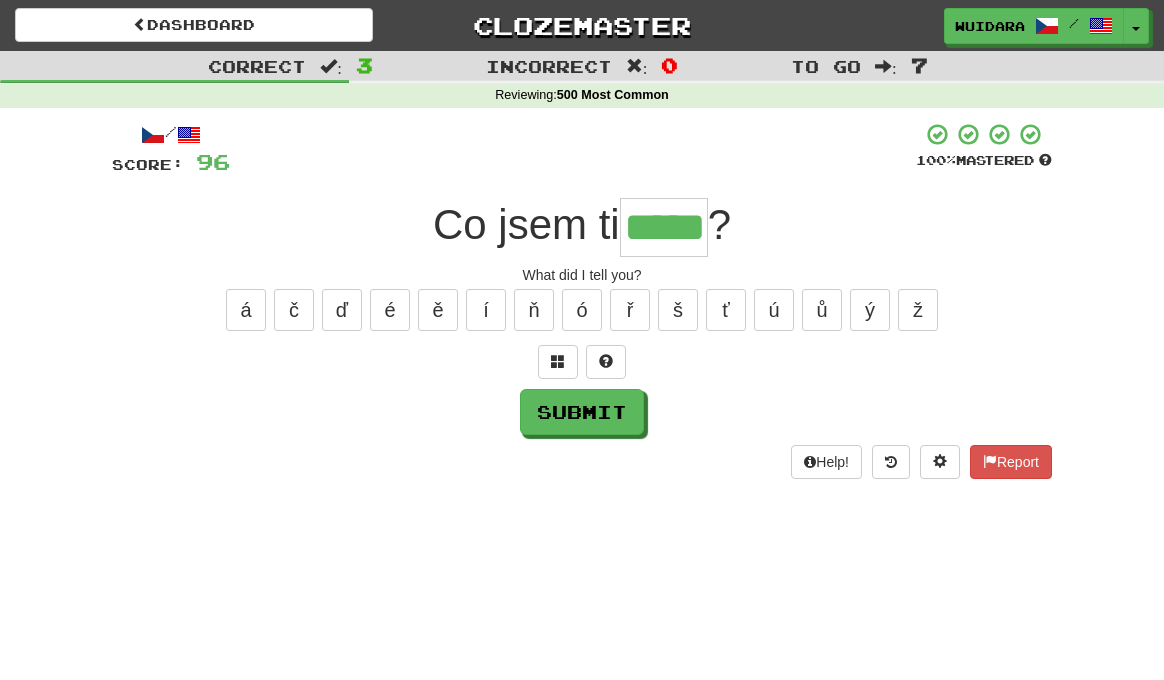 type on "*****" 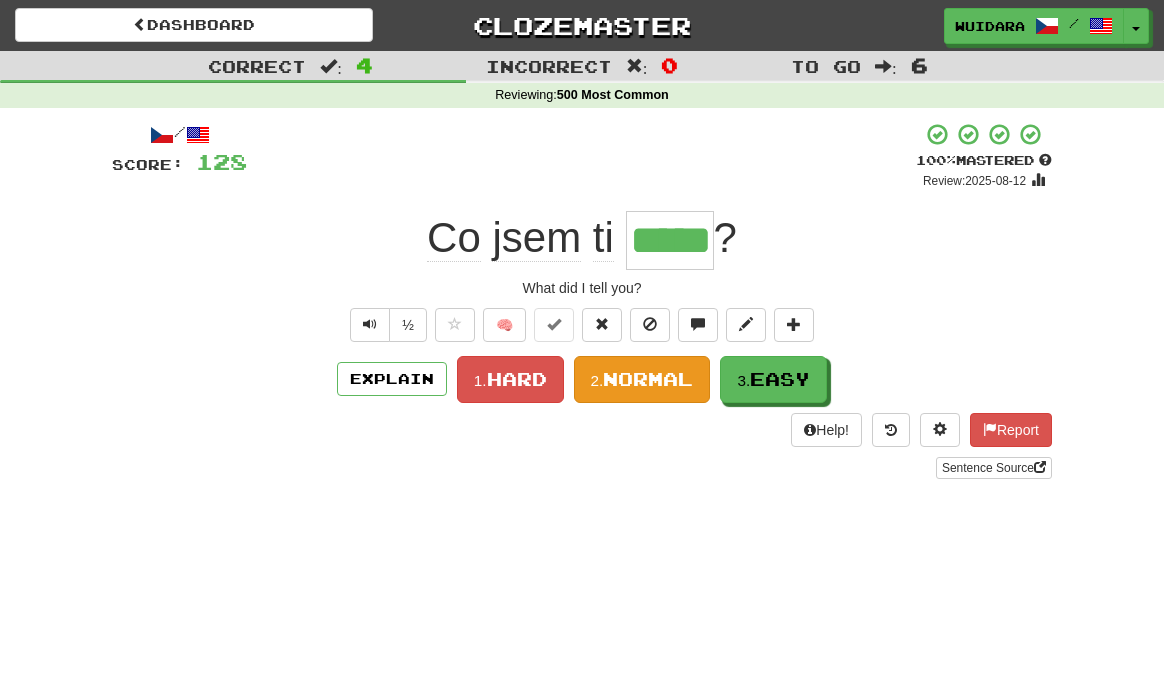click on "Normal" at bounding box center [648, 379] 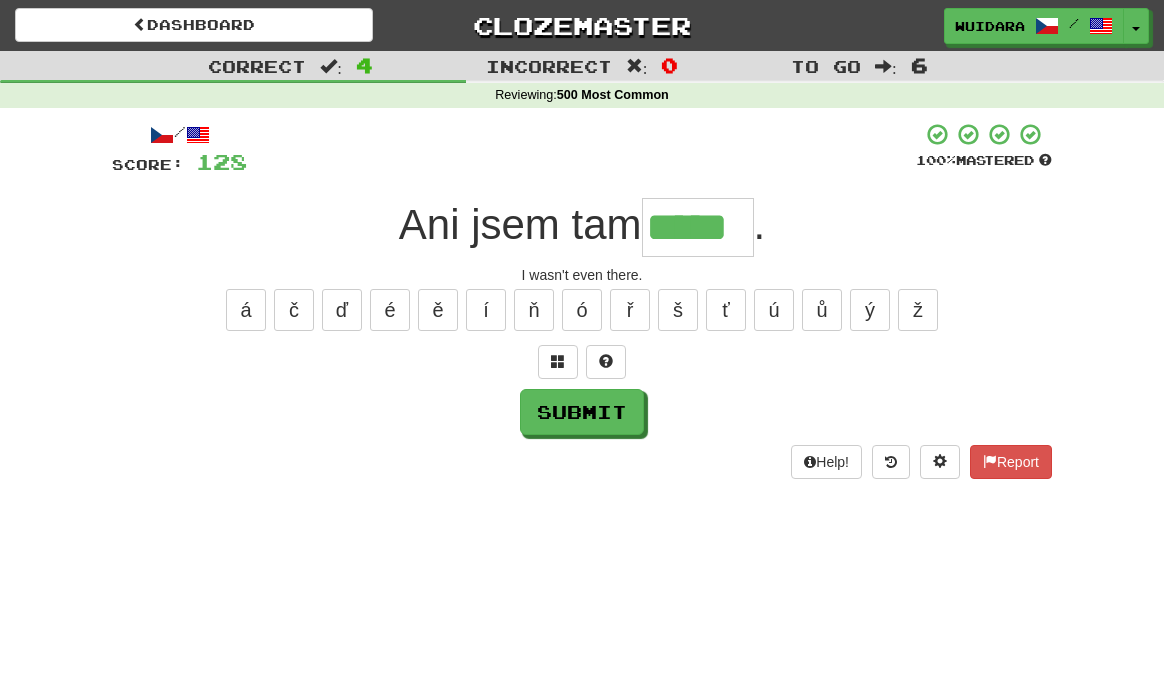 type on "*****" 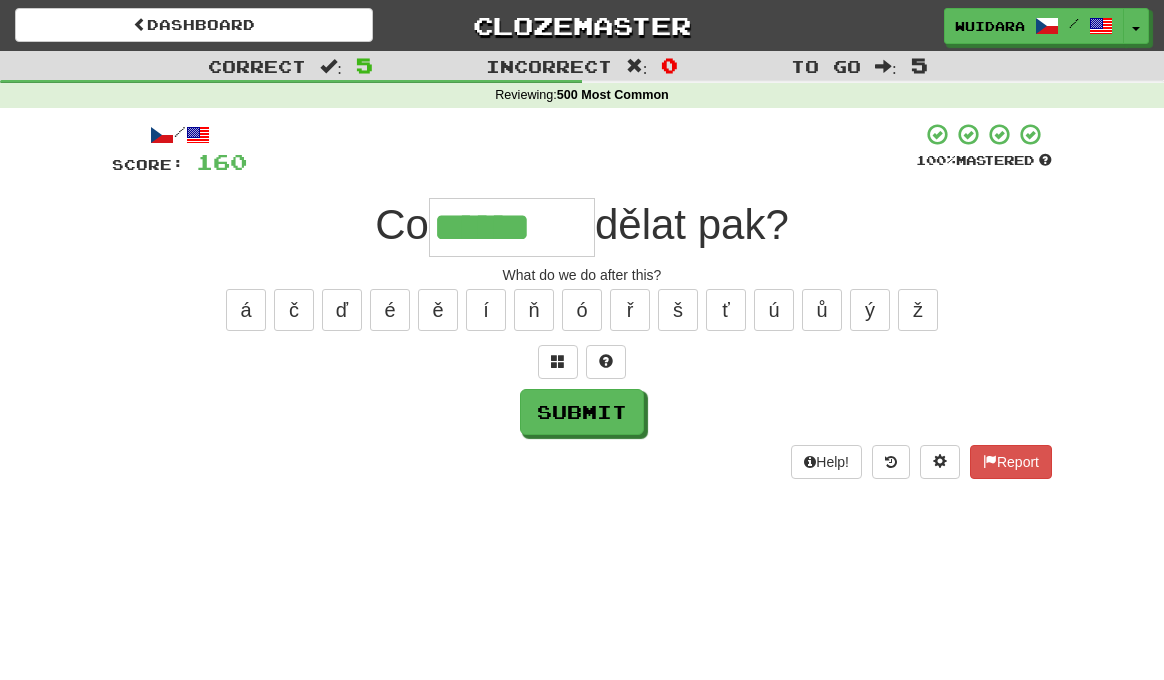 type on "******" 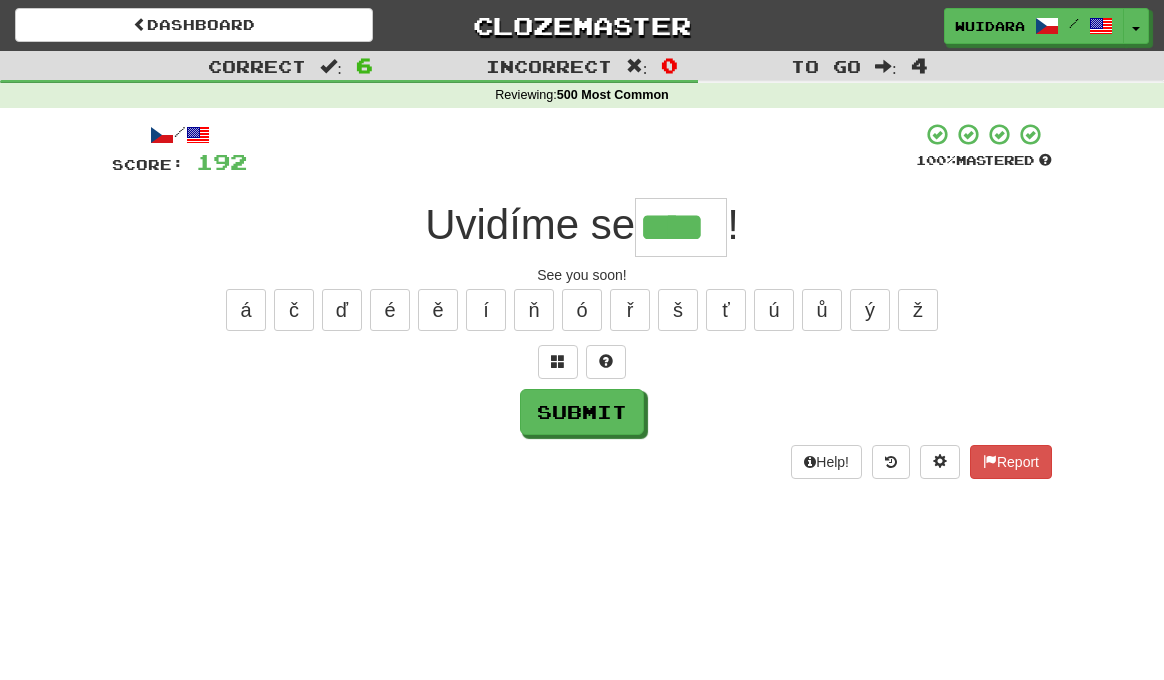 type on "****" 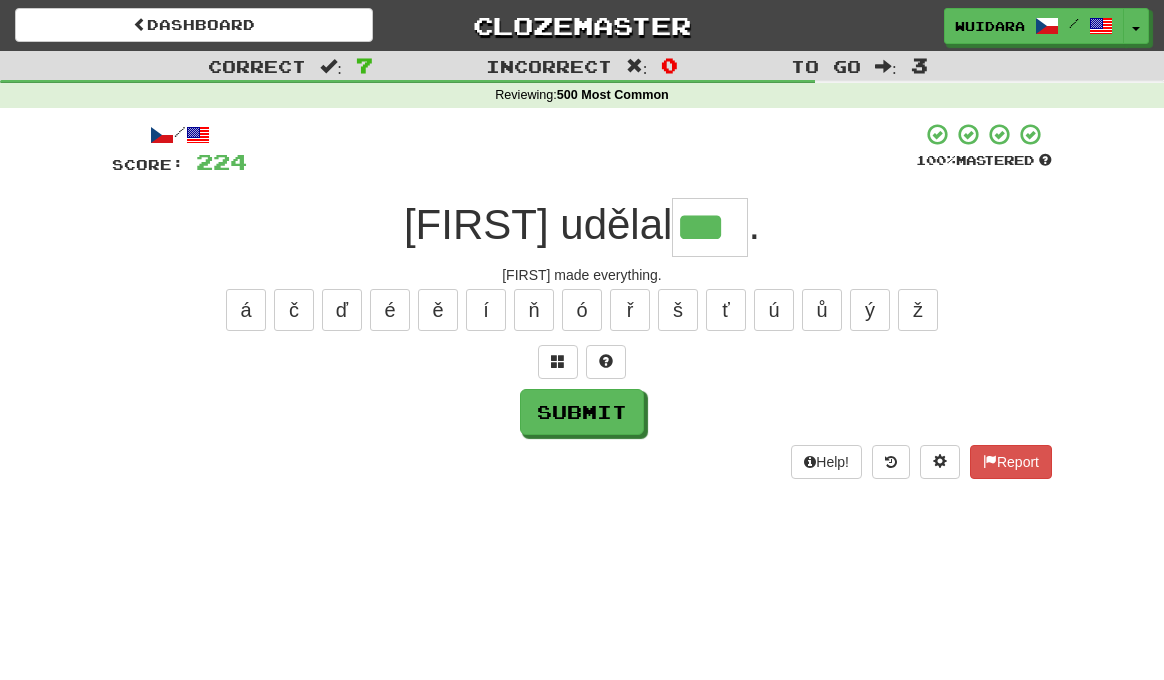 type on "***" 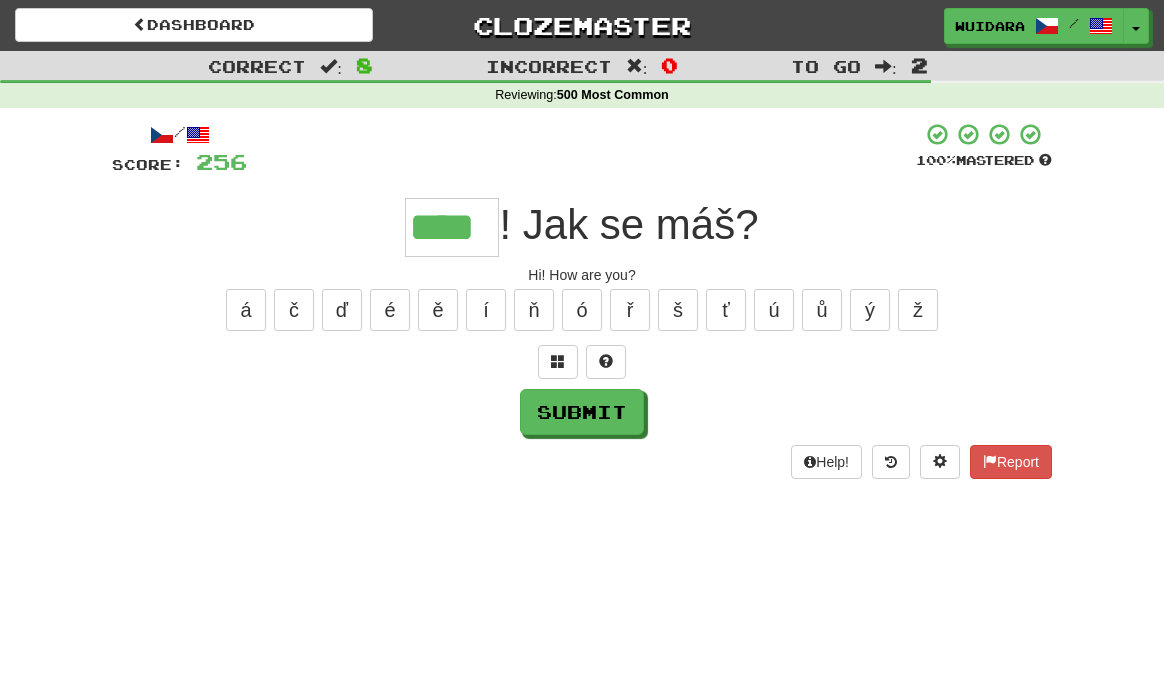 type on "****" 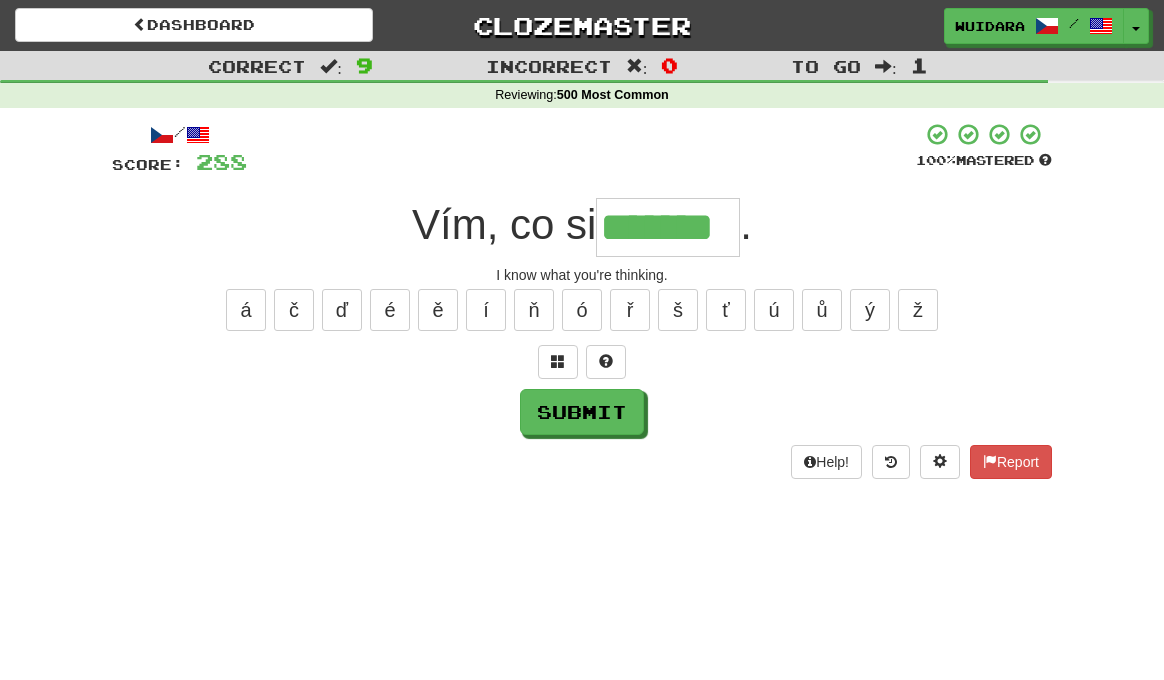 type on "*******" 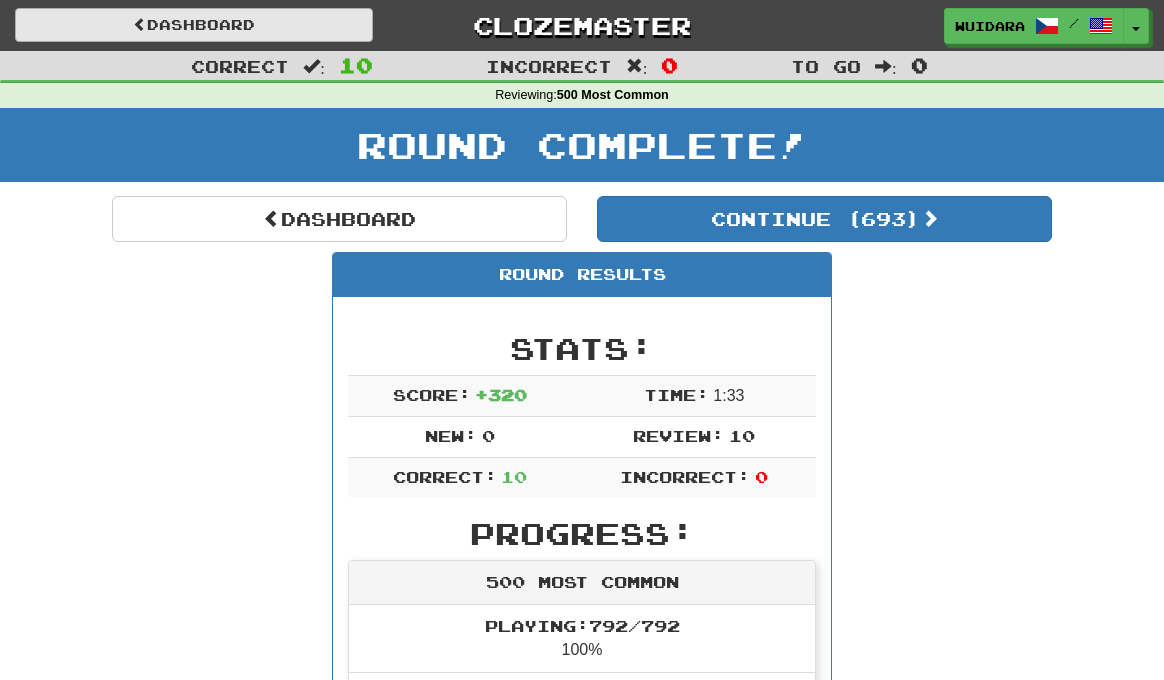 click on "Dashboard" at bounding box center (194, 25) 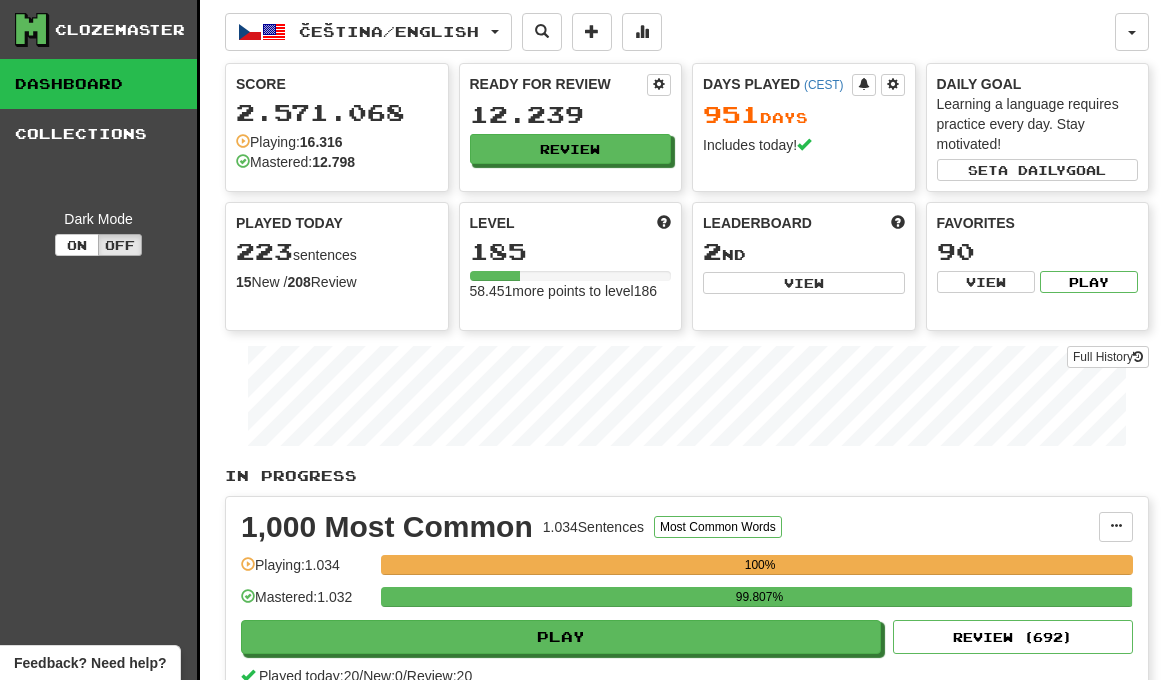 scroll, scrollTop: 0, scrollLeft: 0, axis: both 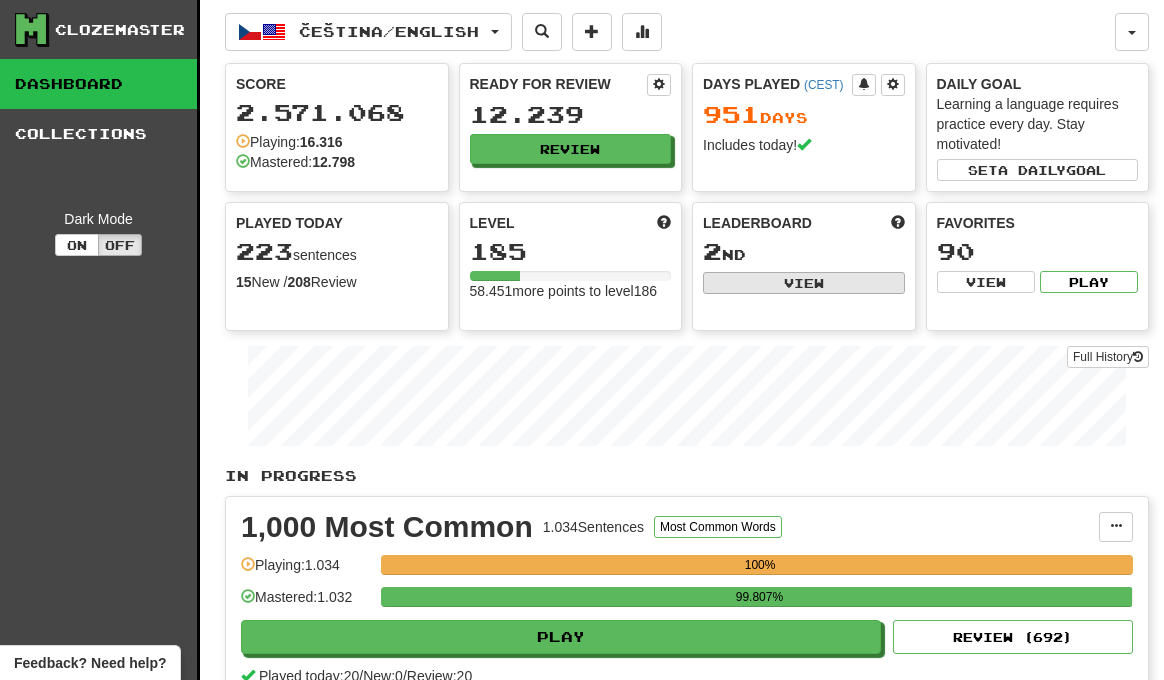 click on "View" at bounding box center (804, 283) 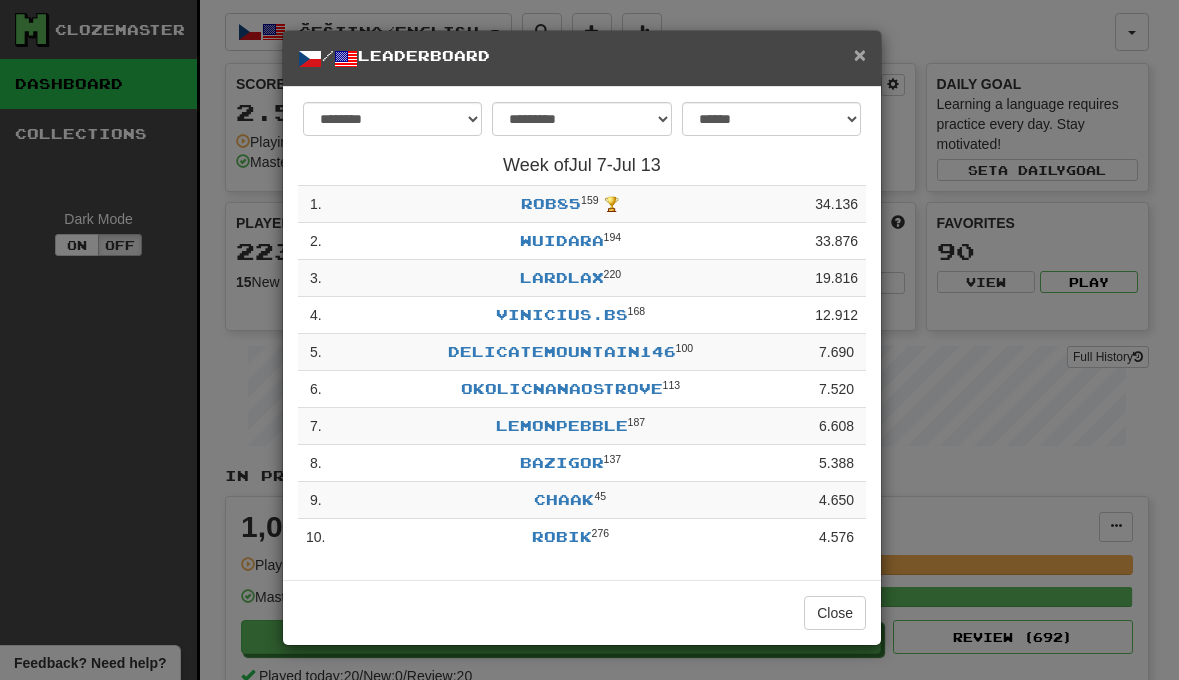 click on "×" at bounding box center [860, 54] 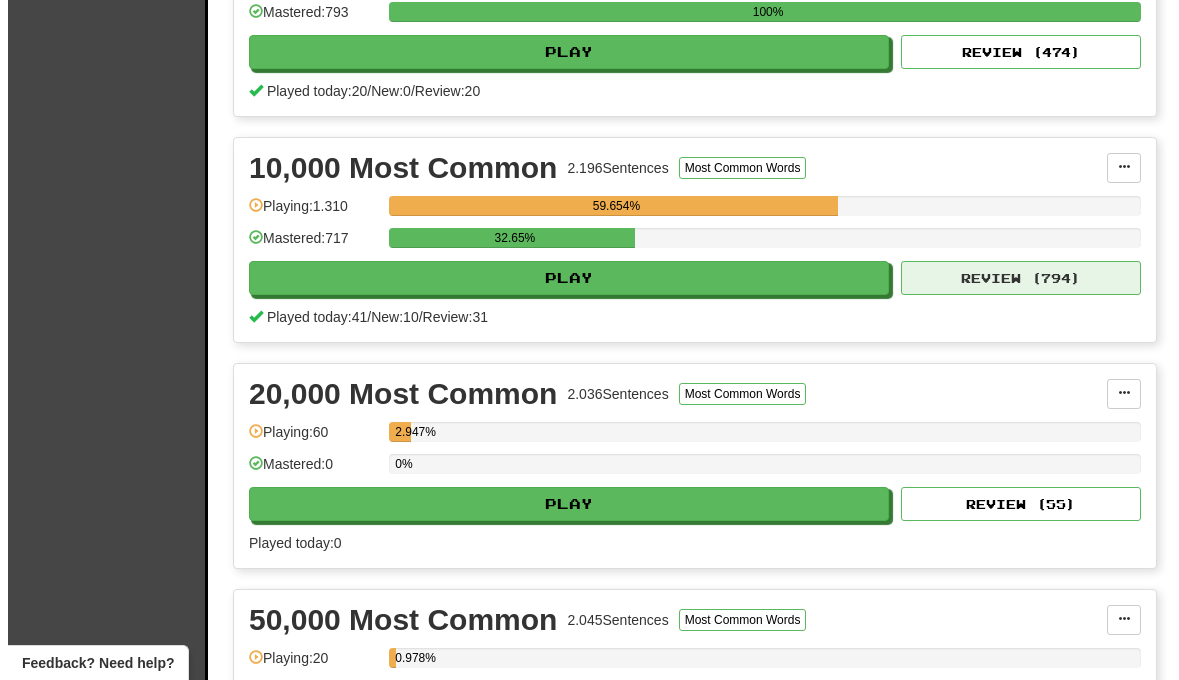 scroll, scrollTop: 1526, scrollLeft: 0, axis: vertical 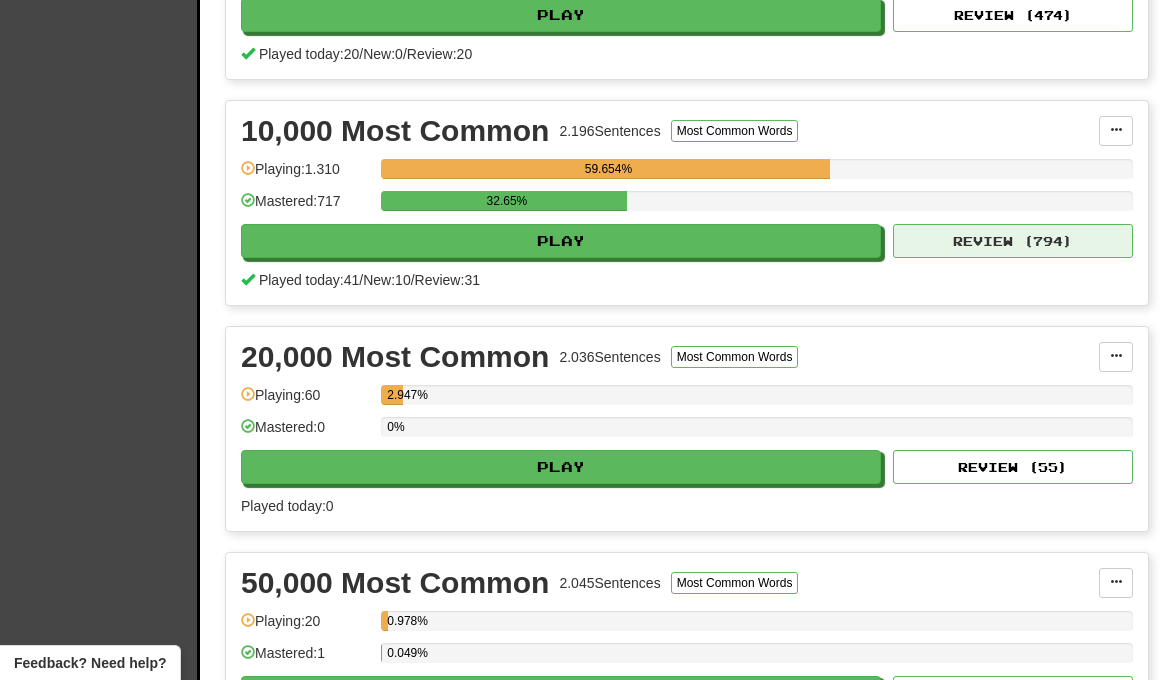 click on "Review ( 794 )" at bounding box center [1013, 241] 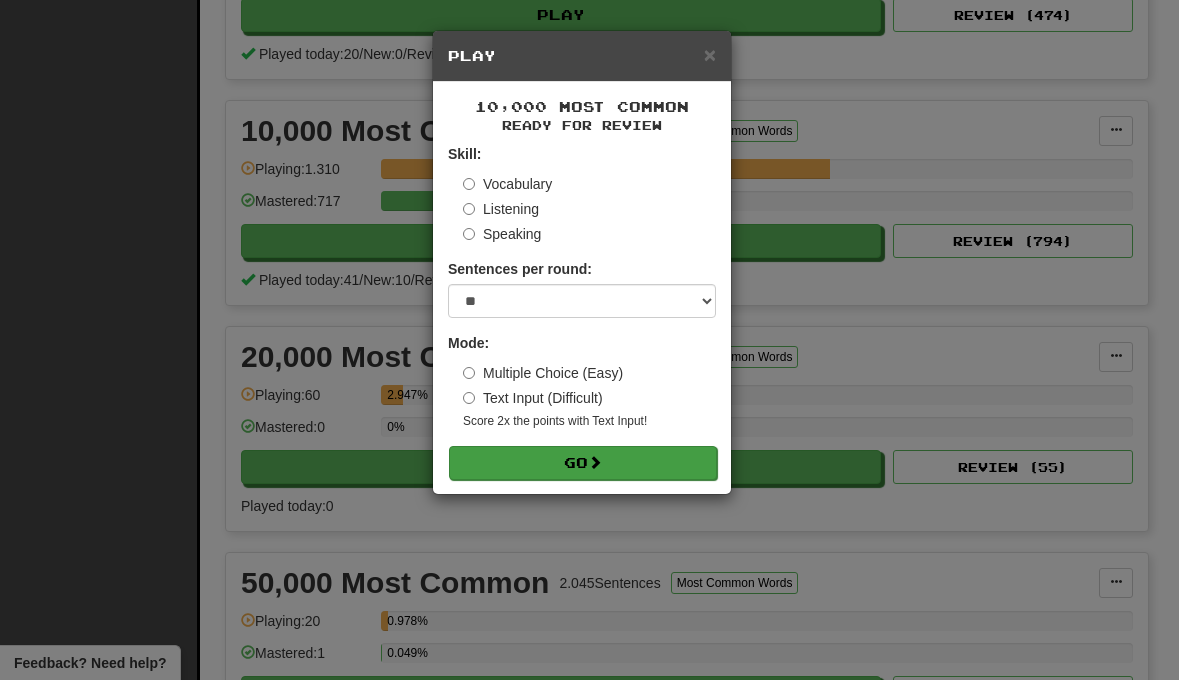 click at bounding box center (595, 462) 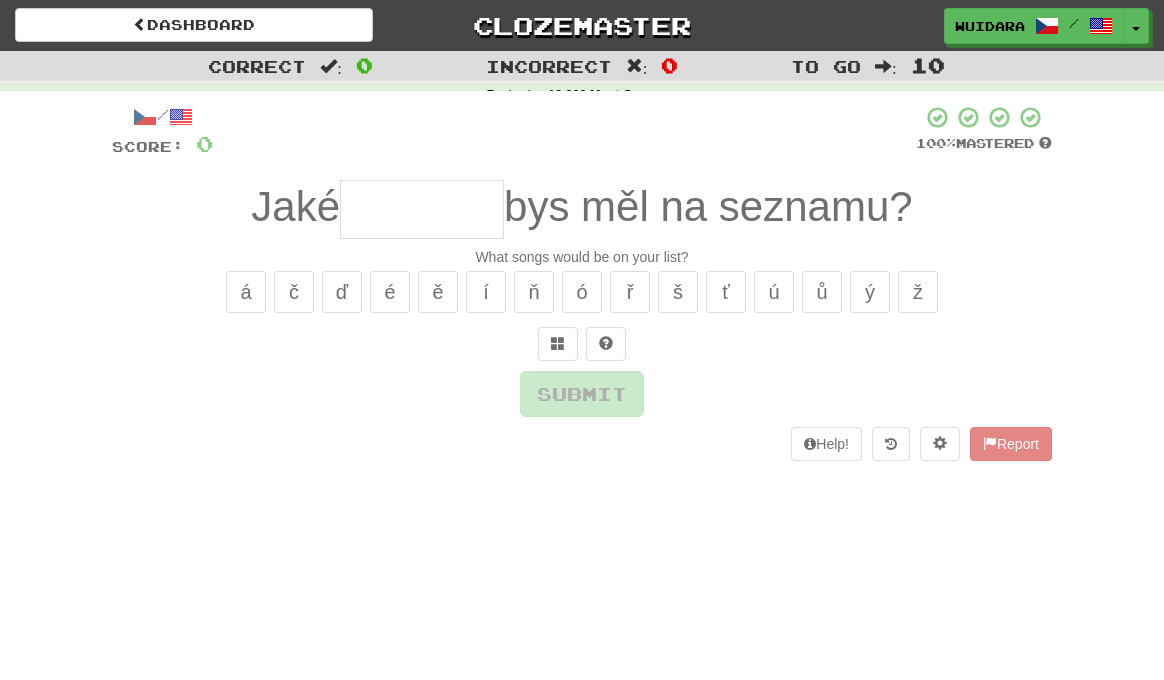 scroll, scrollTop: 0, scrollLeft: 0, axis: both 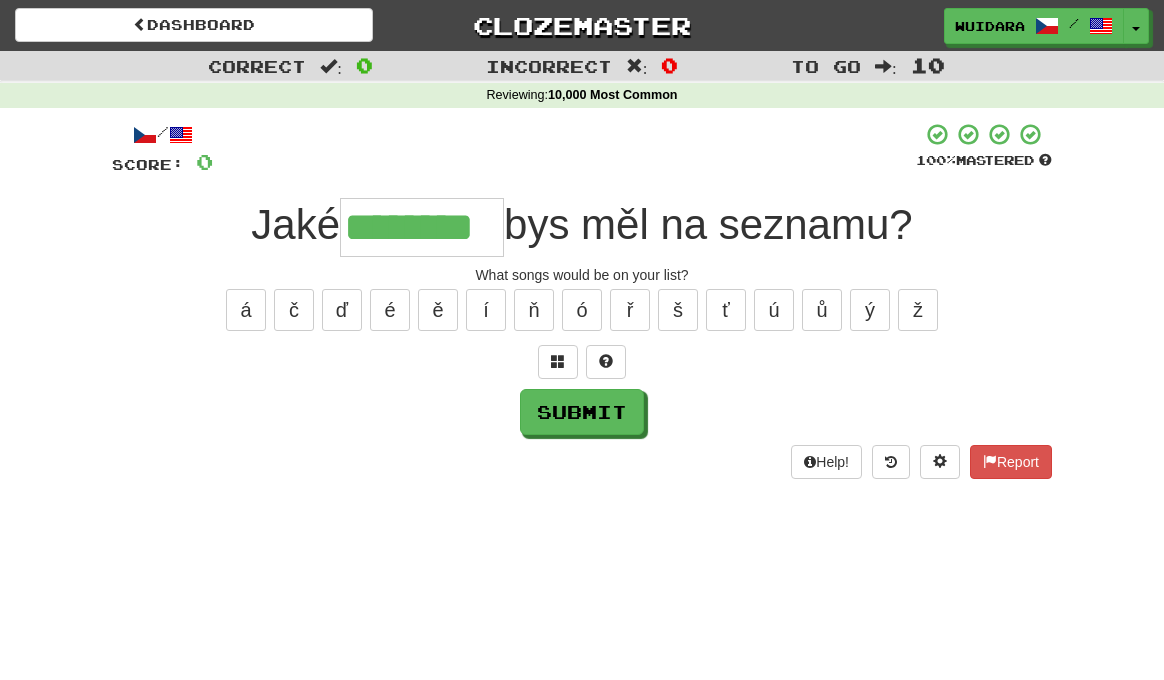 type on "********" 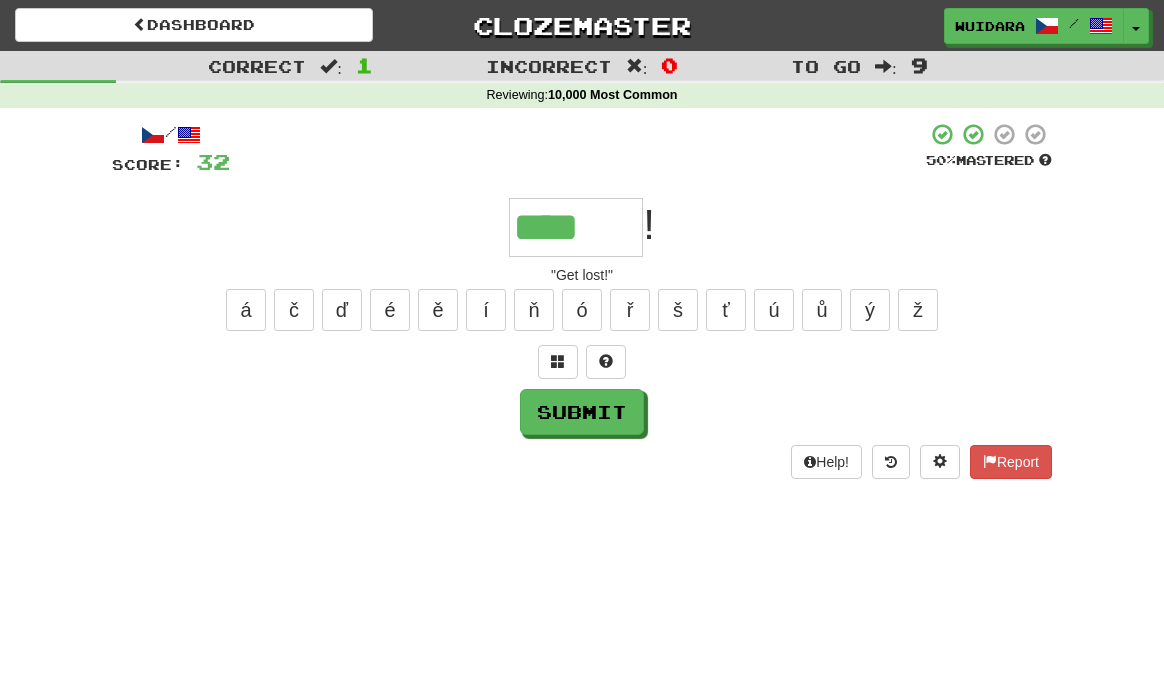 click on "****" at bounding box center (576, 227) 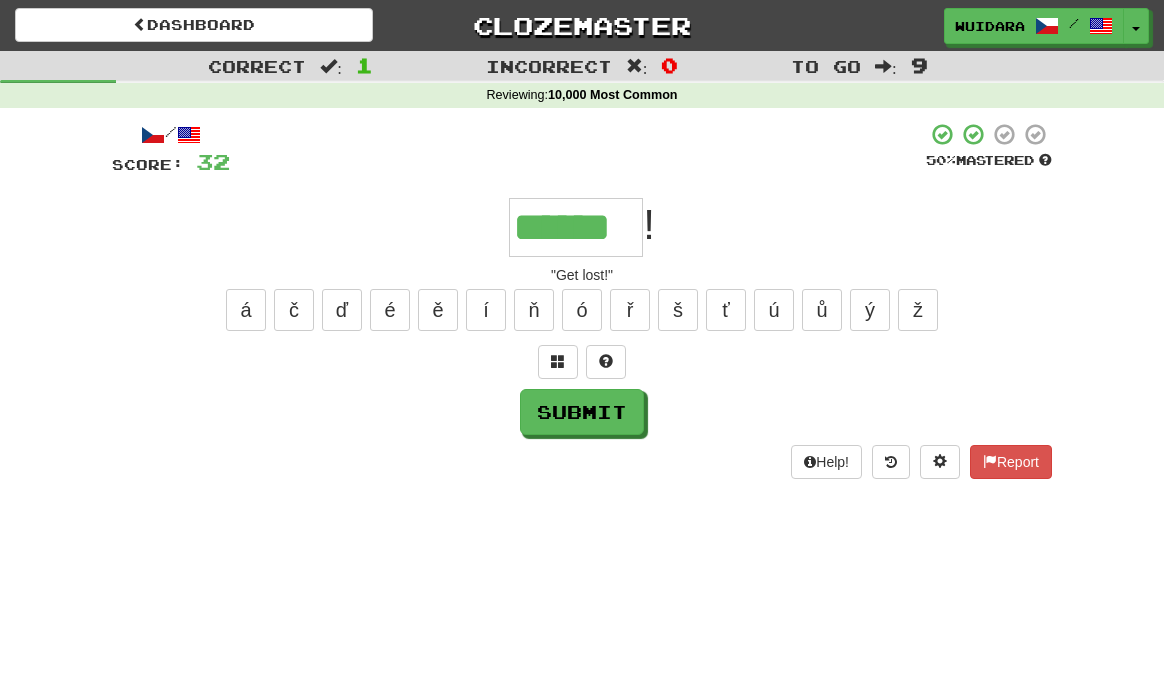 type on "******" 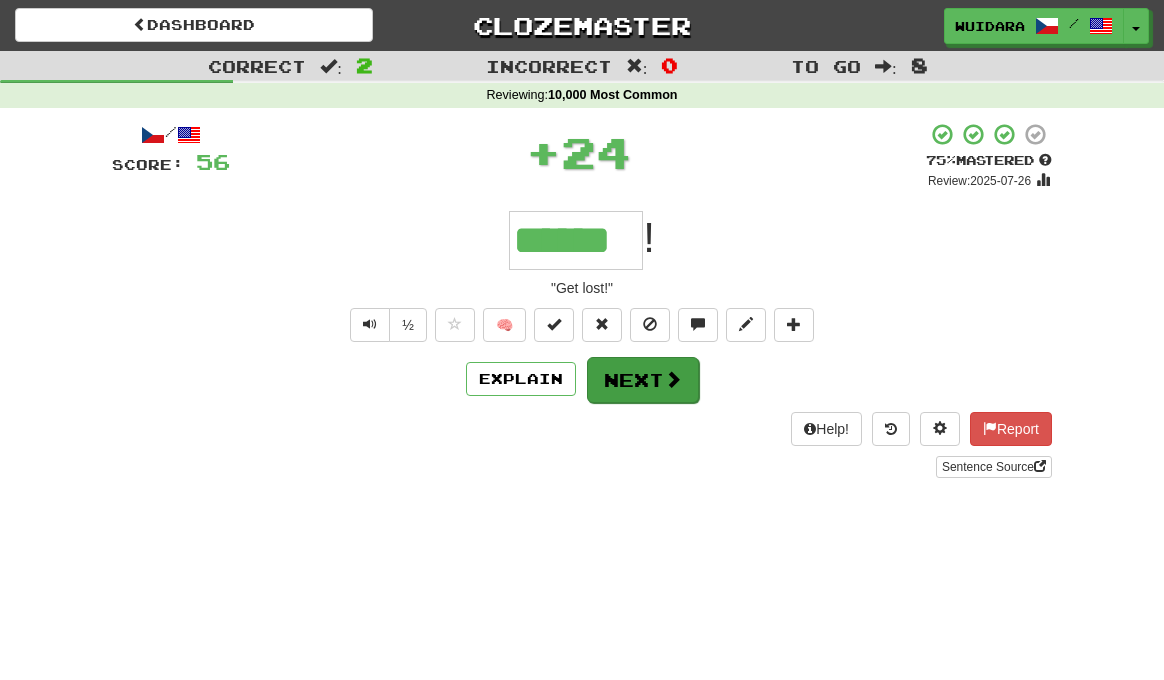 click at bounding box center [673, 379] 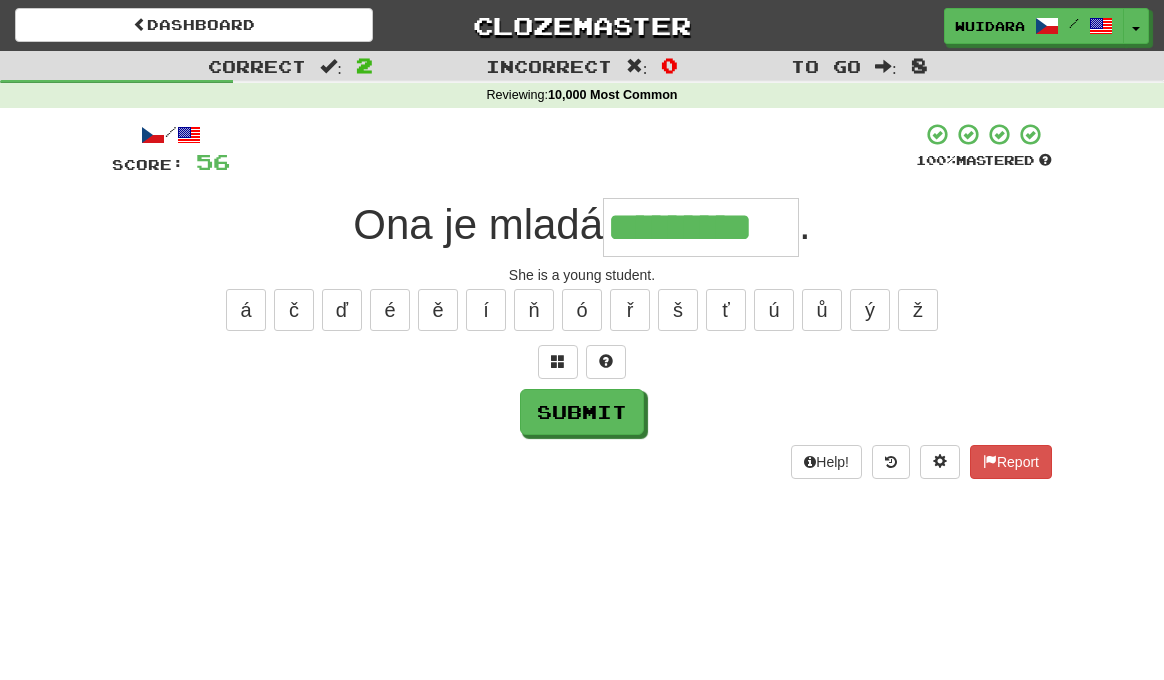 type on "*********" 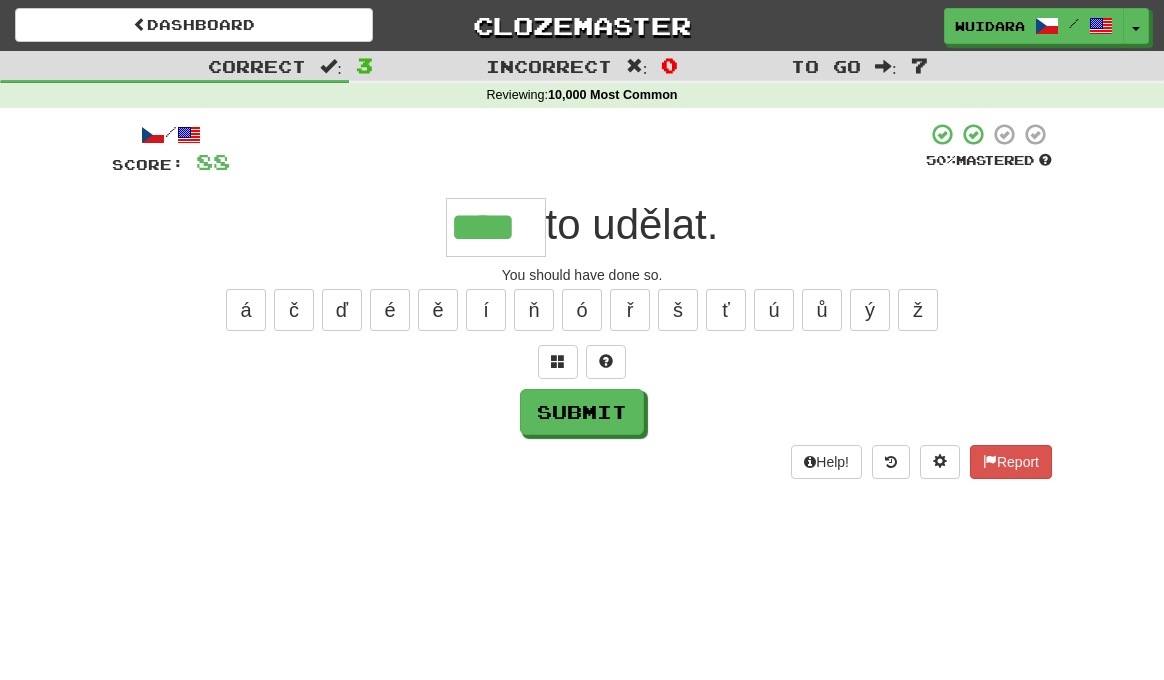 type on "****" 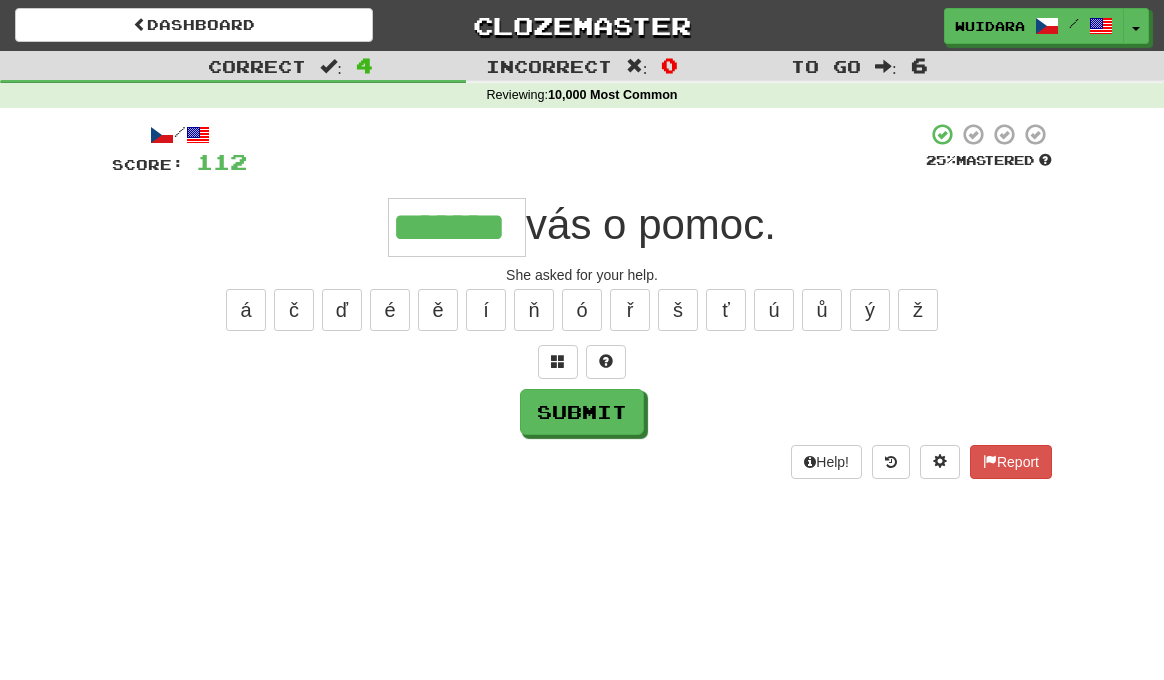 type on "*******" 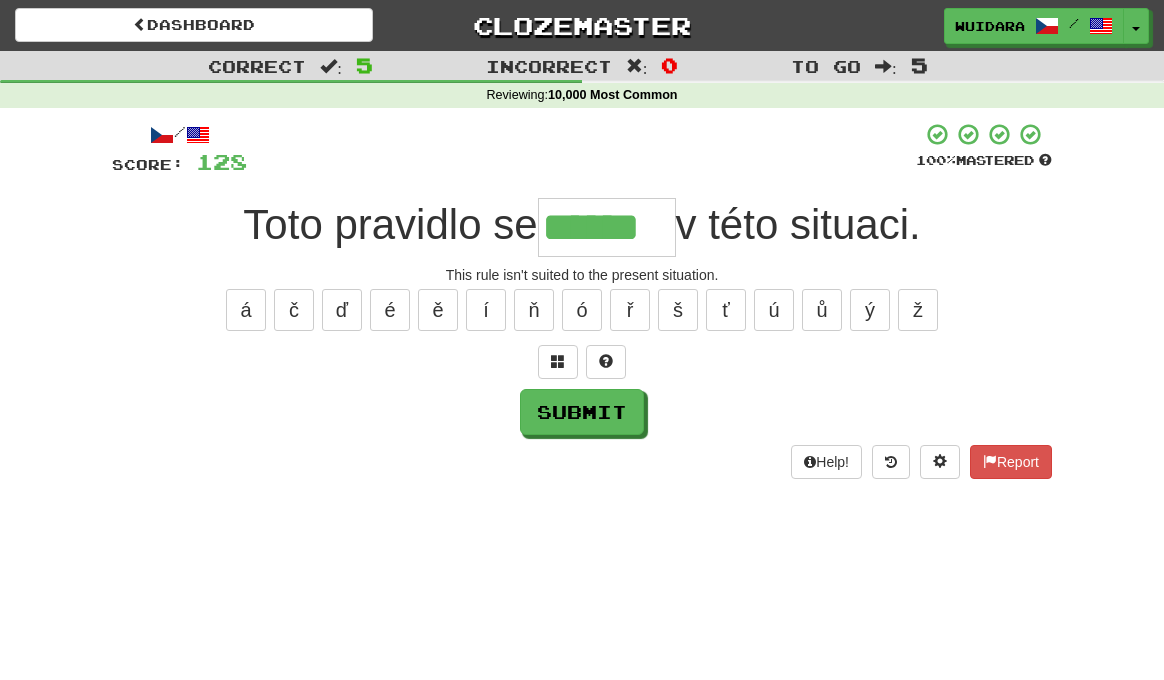 type on "******" 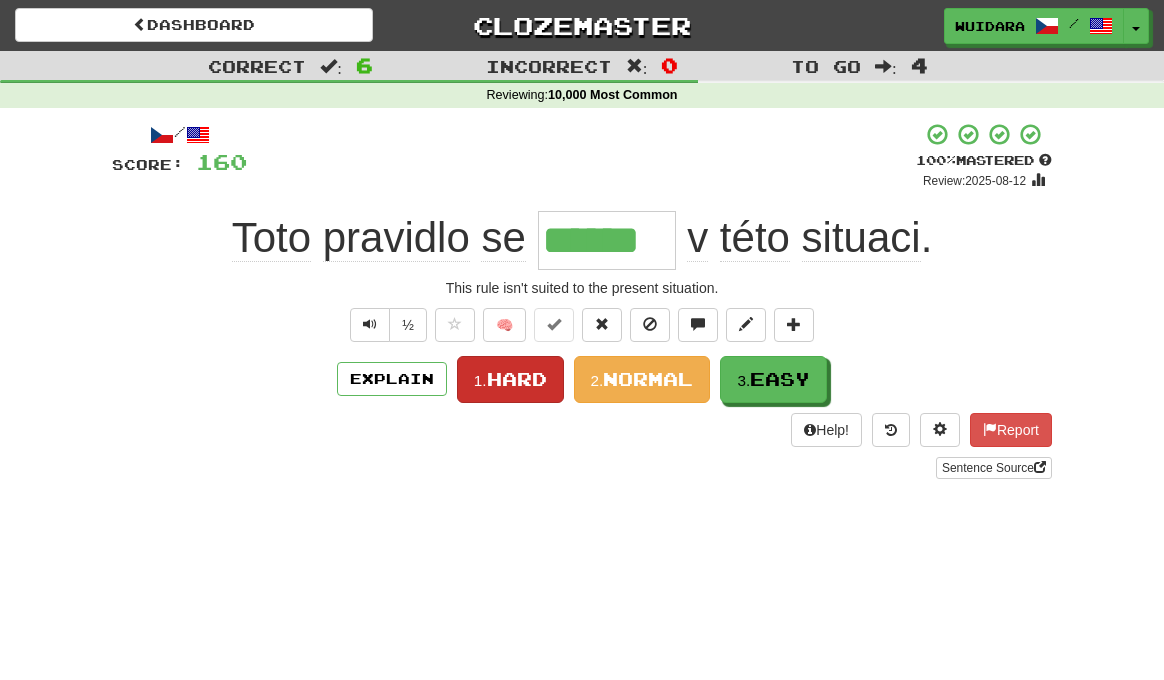 click on "Hard" at bounding box center [517, 379] 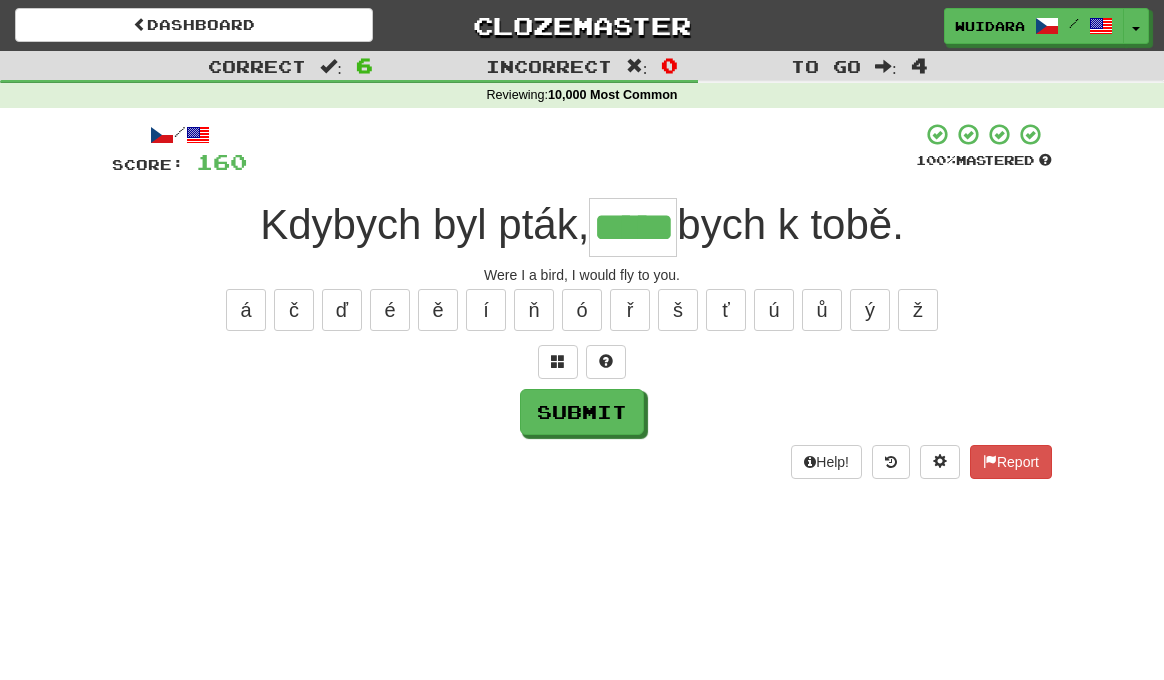 type on "*****" 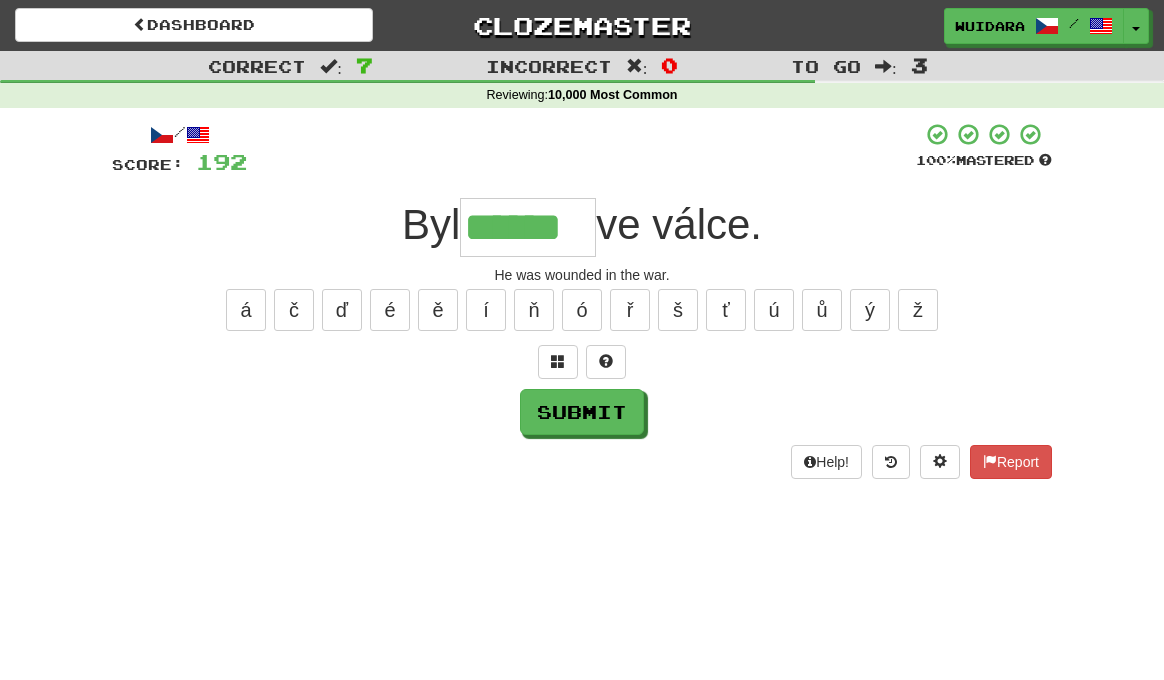 type on "******" 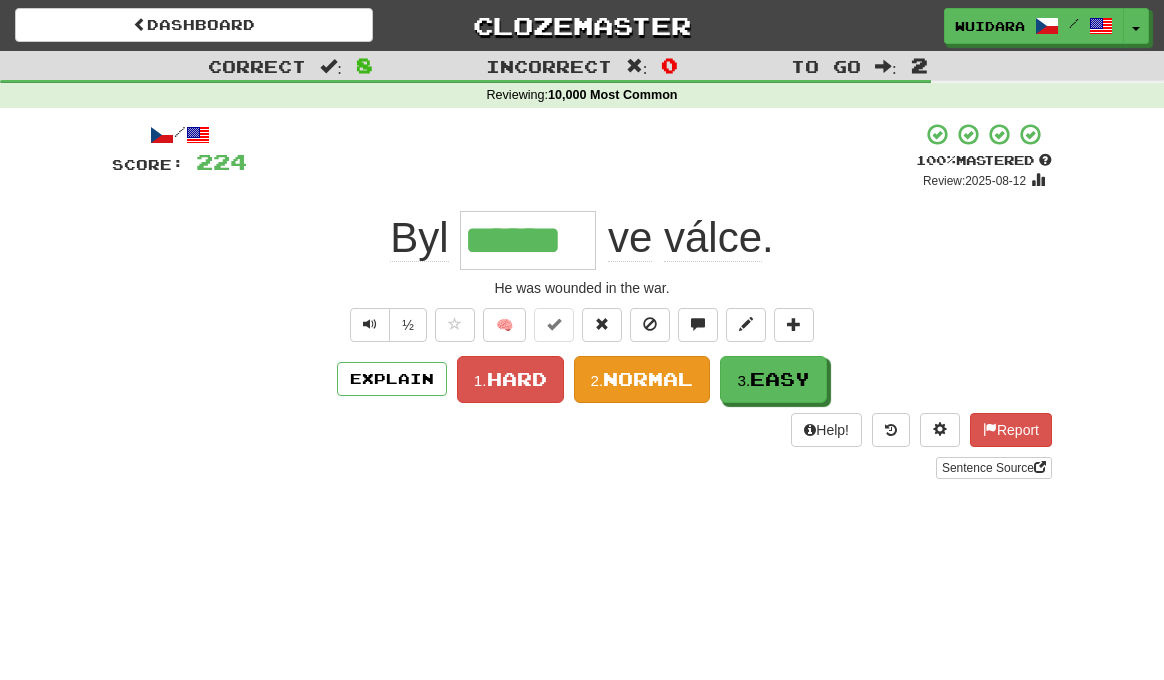click on "Normal" at bounding box center [648, 379] 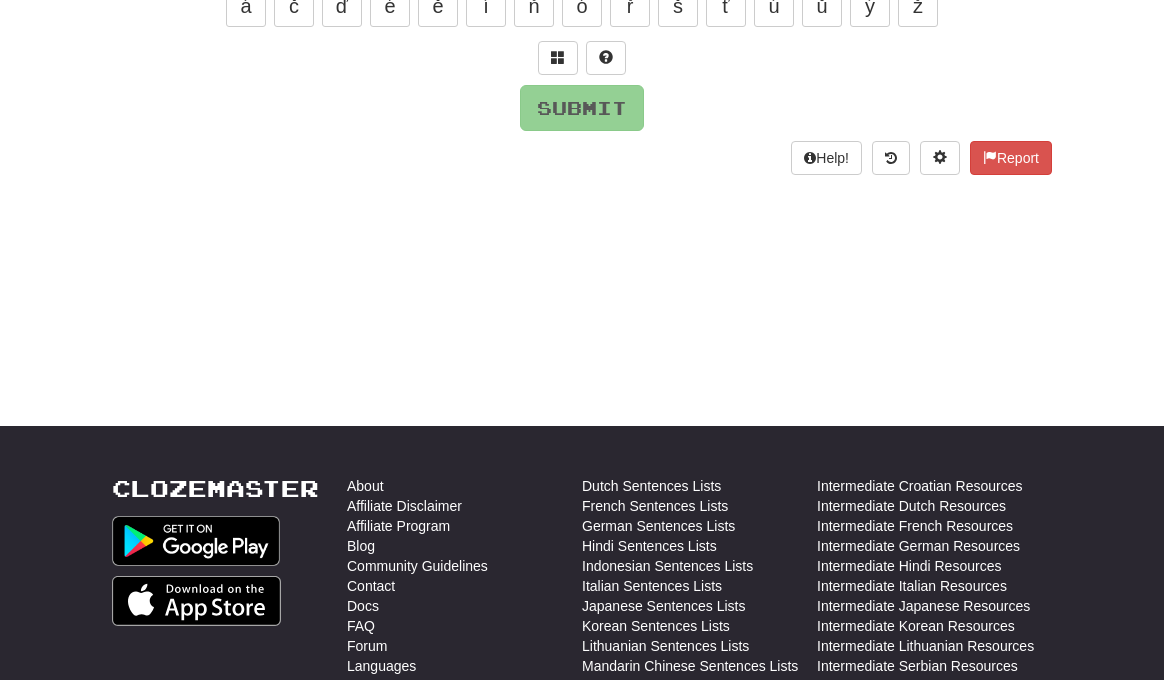 scroll, scrollTop: 20, scrollLeft: 0, axis: vertical 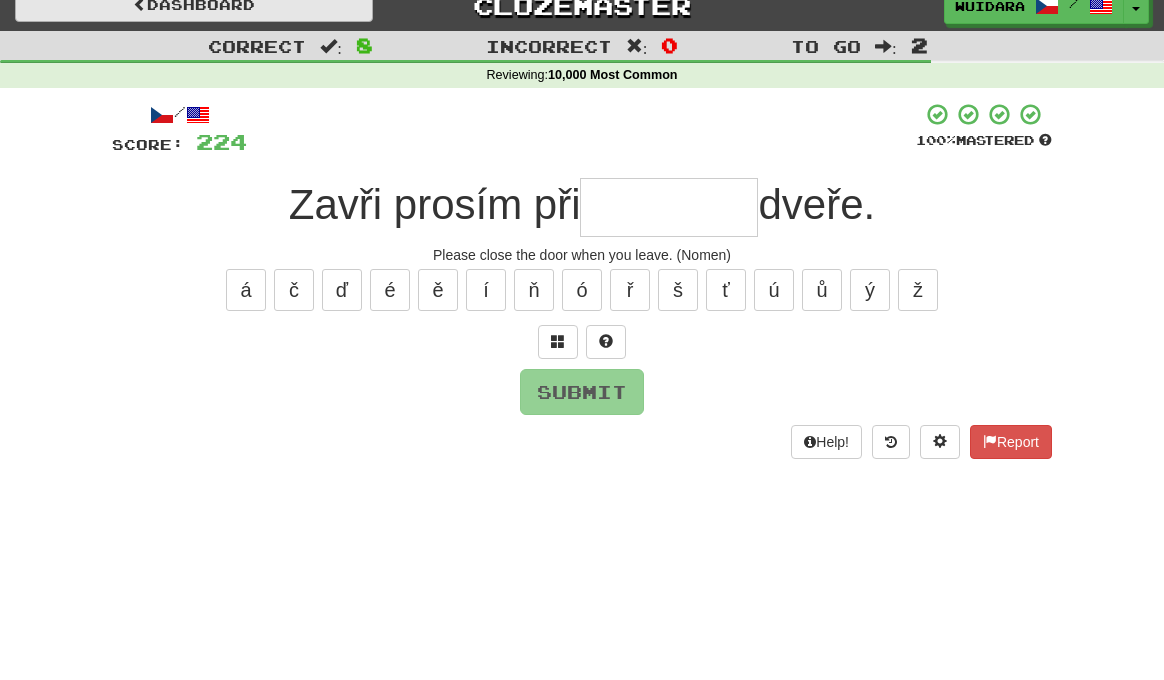 click on "Dashboard" at bounding box center [194, 5] 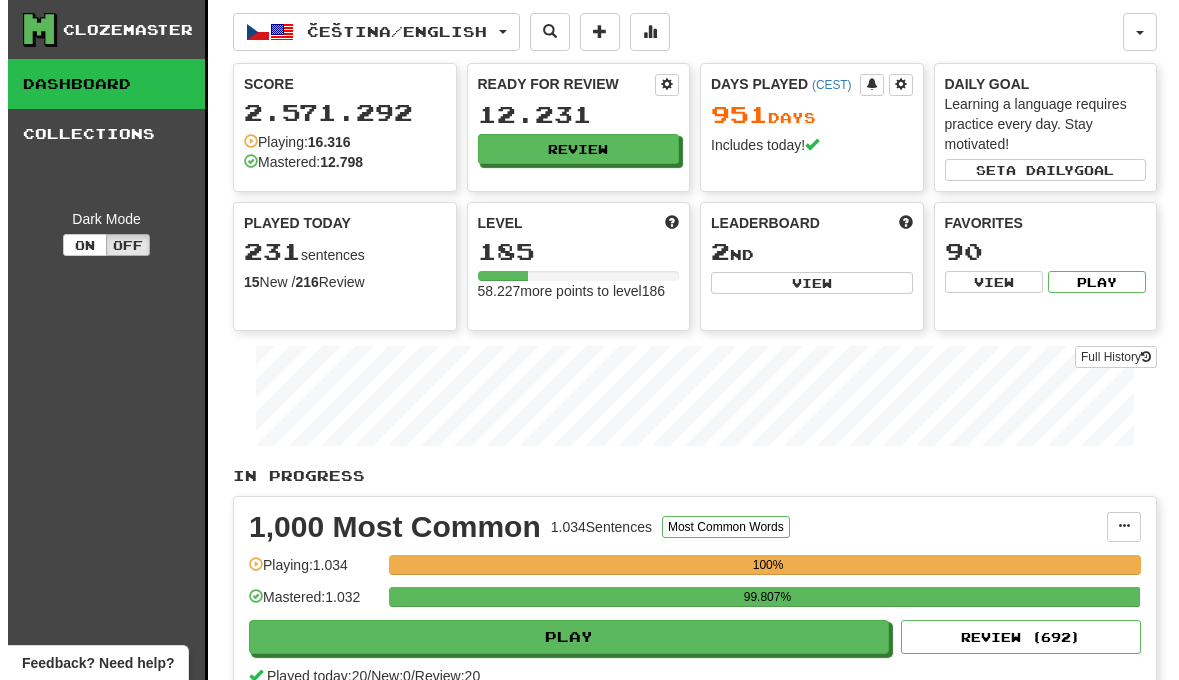 scroll, scrollTop: 0, scrollLeft: 0, axis: both 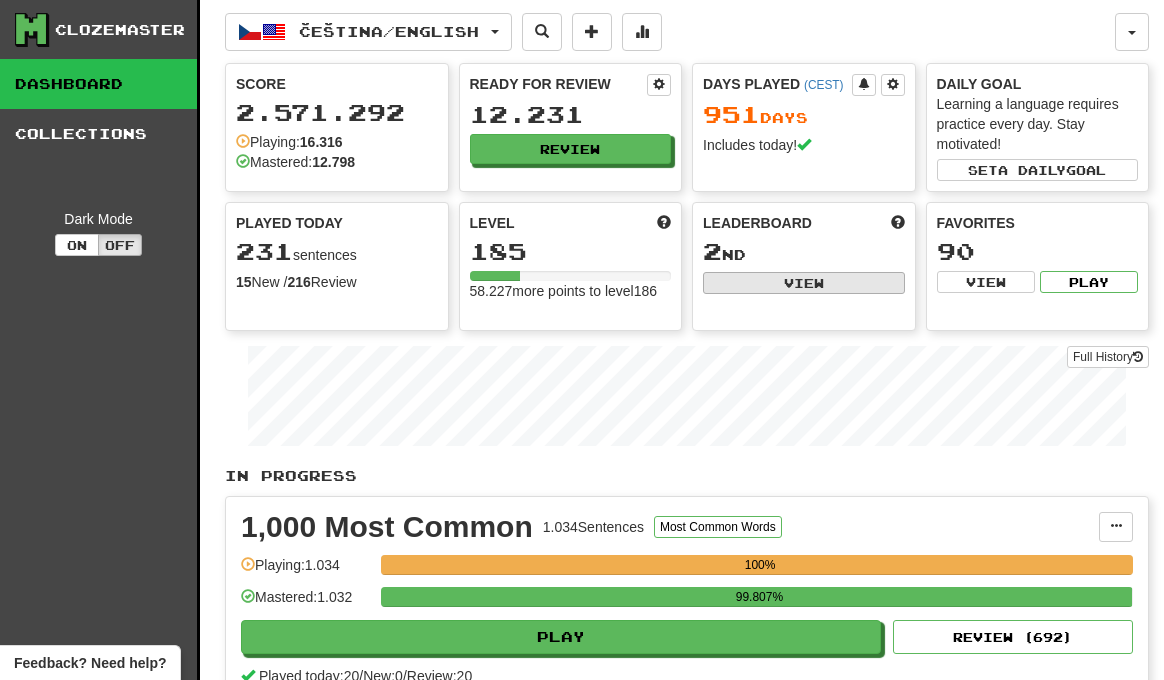 click on "View" at bounding box center (804, 283) 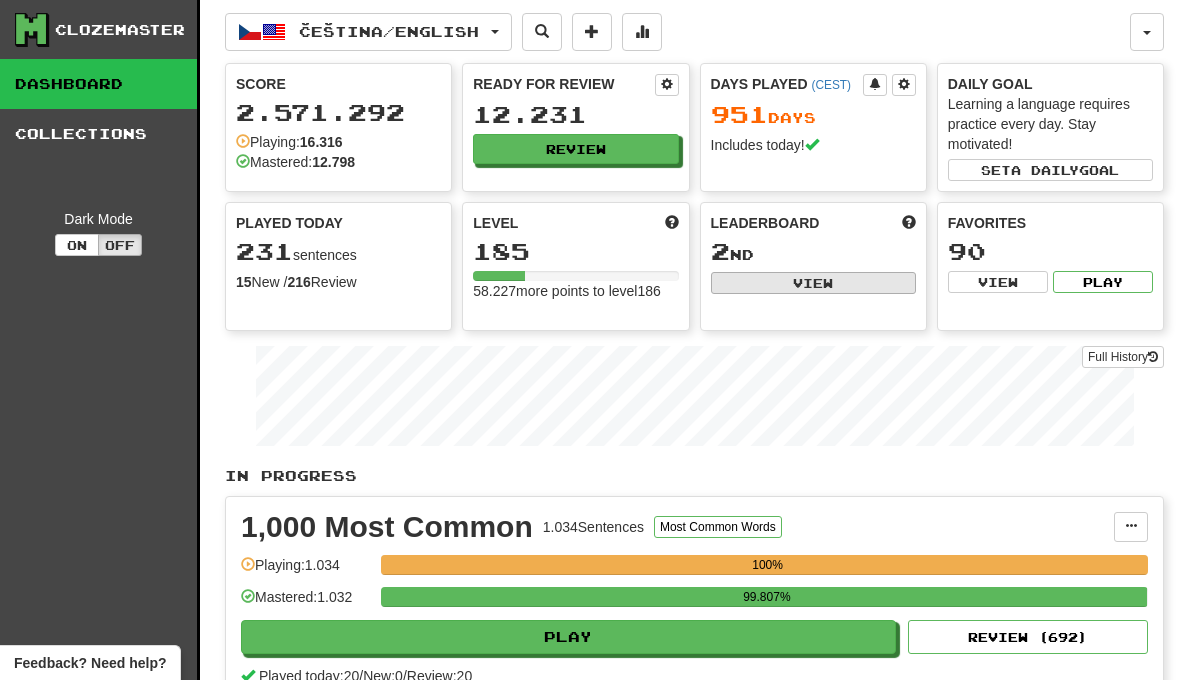 select on "**********" 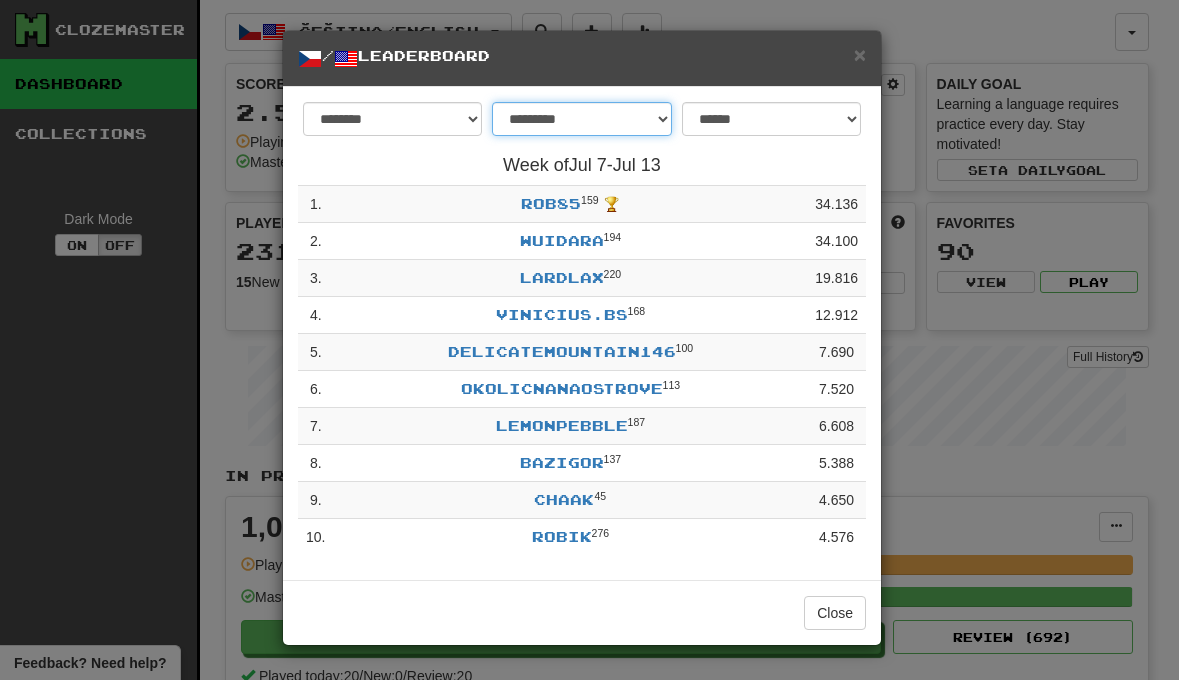 select on "********" 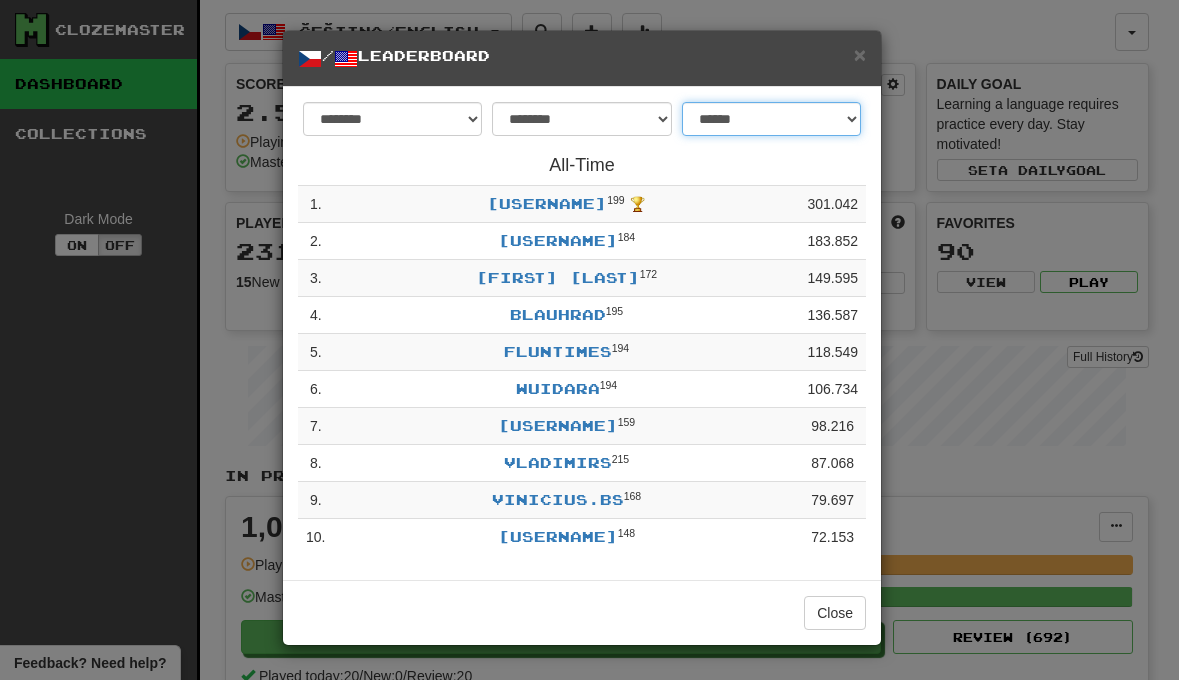 select on "**********" 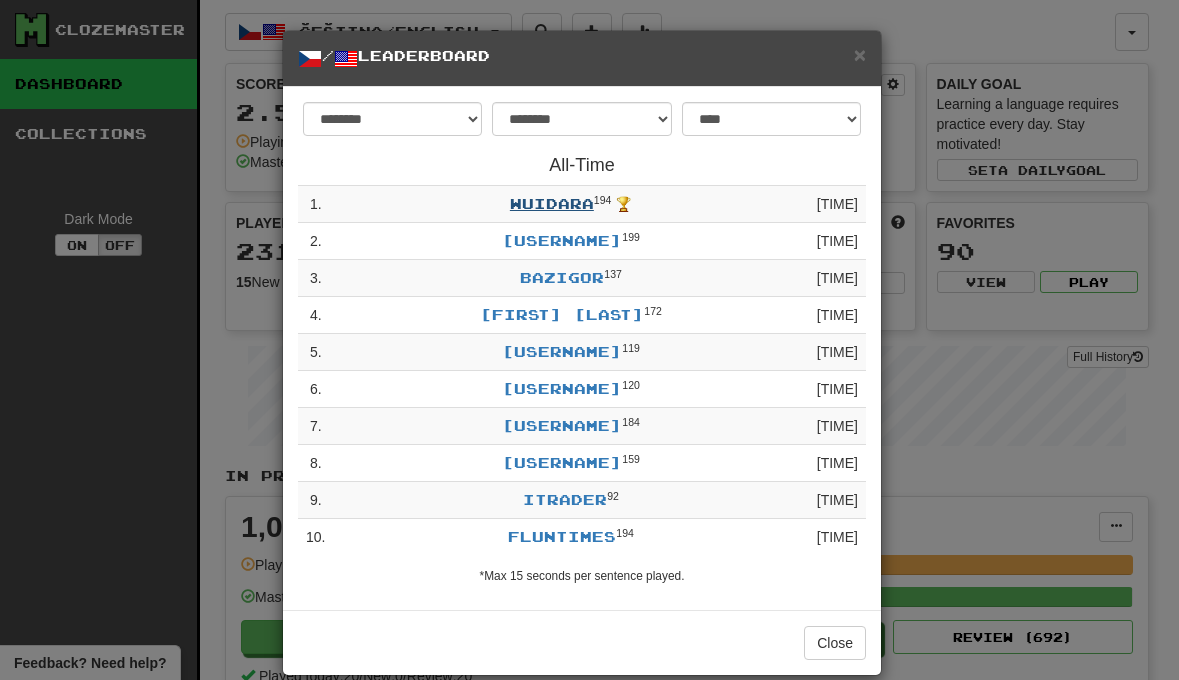 click on "Wuidara" at bounding box center (552, 203) 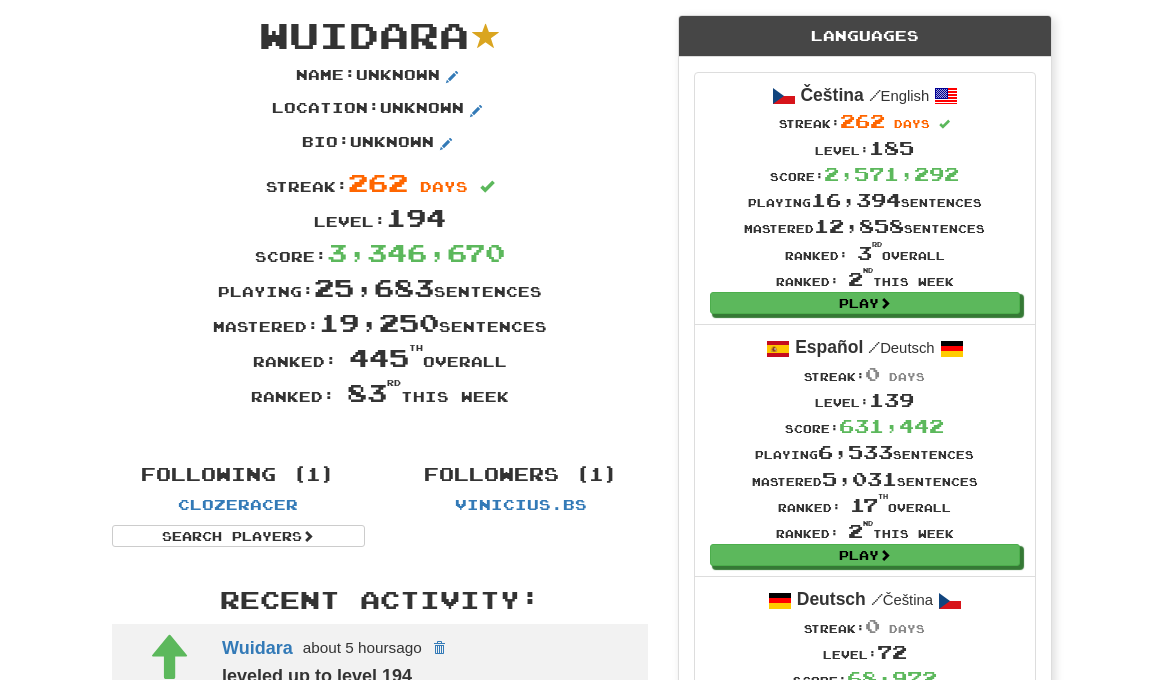 scroll, scrollTop: 0, scrollLeft: 0, axis: both 